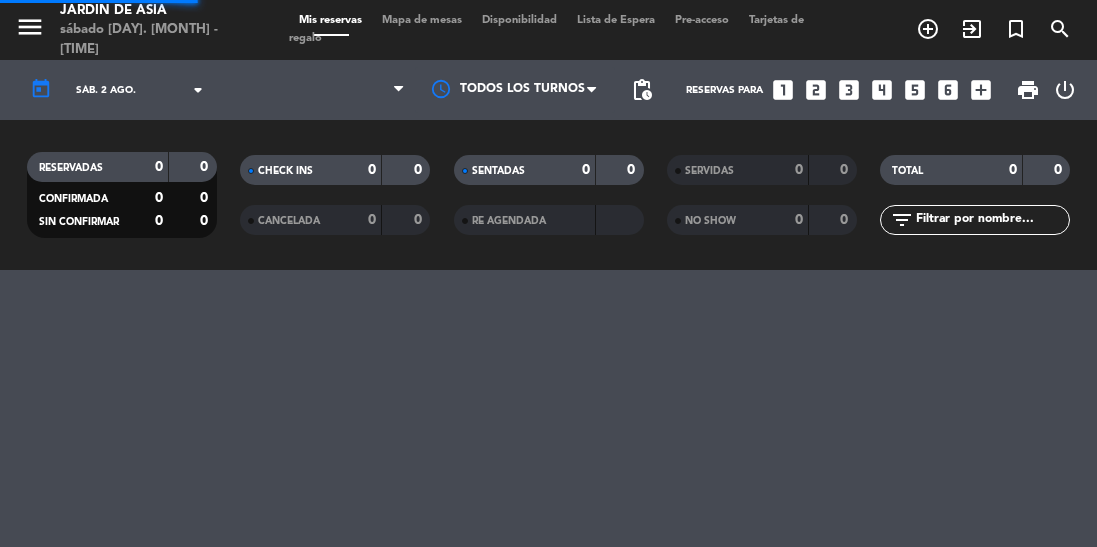 scroll, scrollTop: 0, scrollLeft: 0, axis: both 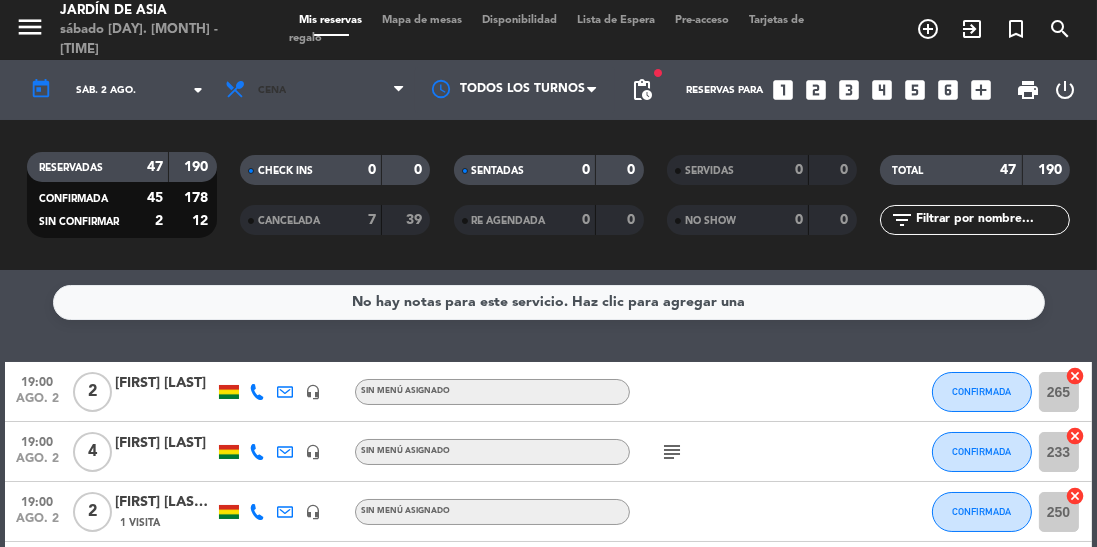 click on "Cena" at bounding box center (315, 90) 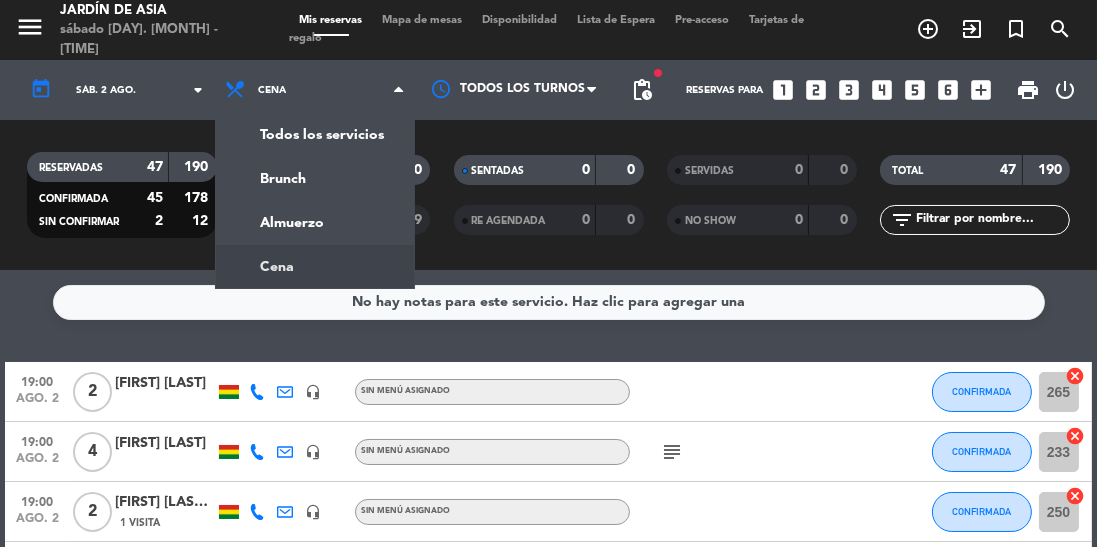 click on "menu  Jardín de Asia   sábado [DAY]. [MONTH] - [TIME]   Mis reservas   Mapa de mesas   Disponibilidad   Lista de Espera   Pre-acceso   Tarjetas de regalo  add_circle_outline exit_to_app turned_in_not search today    sáb. [DAY] ago. arrow_drop_down  Todos los servicios  Brunch  Almuerzo  Cena  Cena  Todos los servicios  Brunch  Almuerzo  Cena Todos los turnos fiber_manual_record pending_actions  Reservas para   looks_one   looks_two   looks_3   looks_4   looks_5   looks_6   add_box  print  power_settings_new   RESERVADAS   47   190   CONFIRMADA   45   178   SIN CONFIRMAR   2   12   CHECK INS   0   0   CANCELADA   7   39   SENTADAS   0   0   RE AGENDADA   0   0   SERVIDAS   0   0   NO SHOW   0   0   TOTAL   47   190  filter_list" 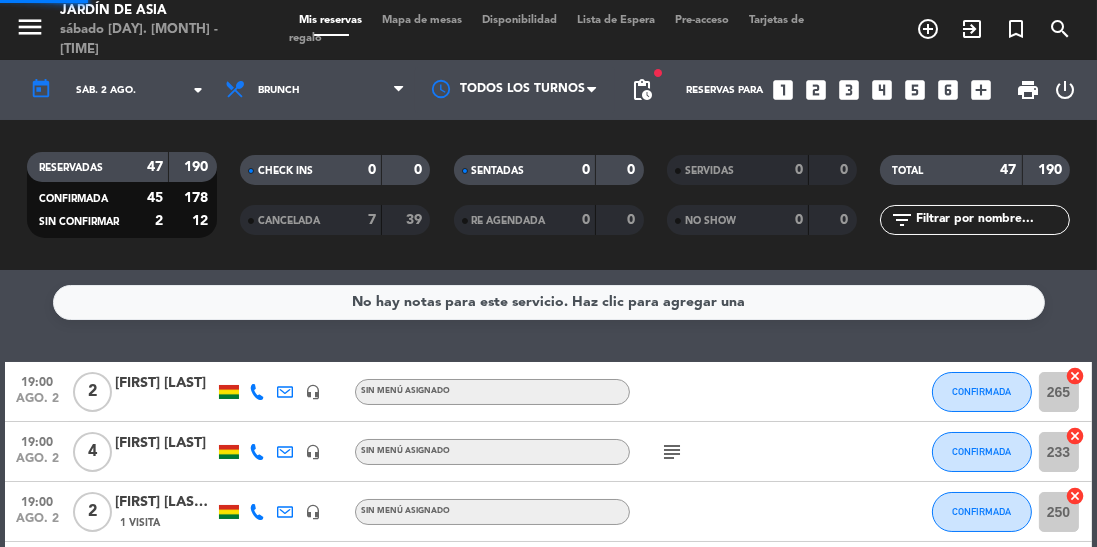 click on "sáb. 2 ago." 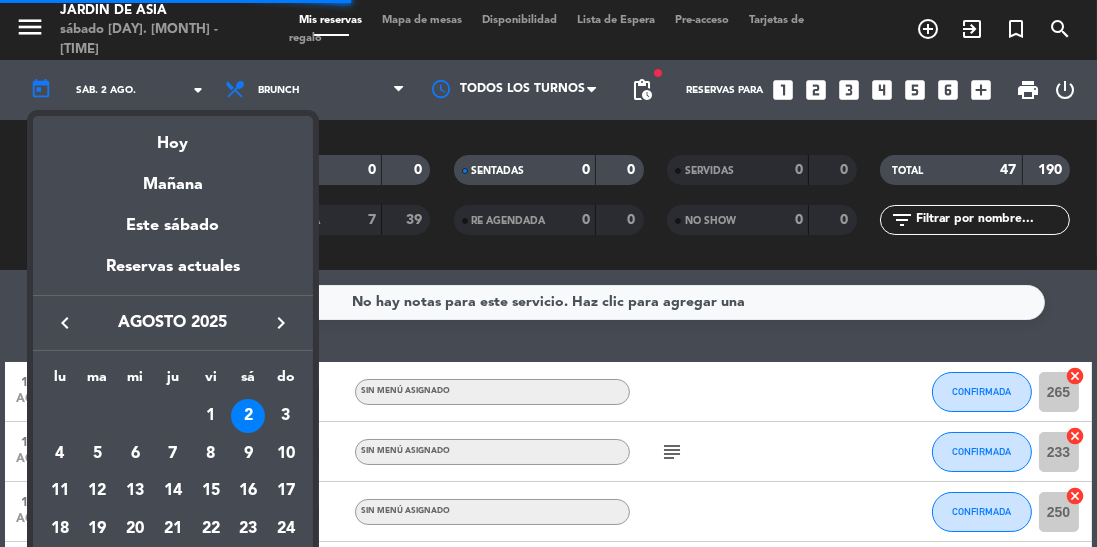 click on "3" at bounding box center (286, 416) 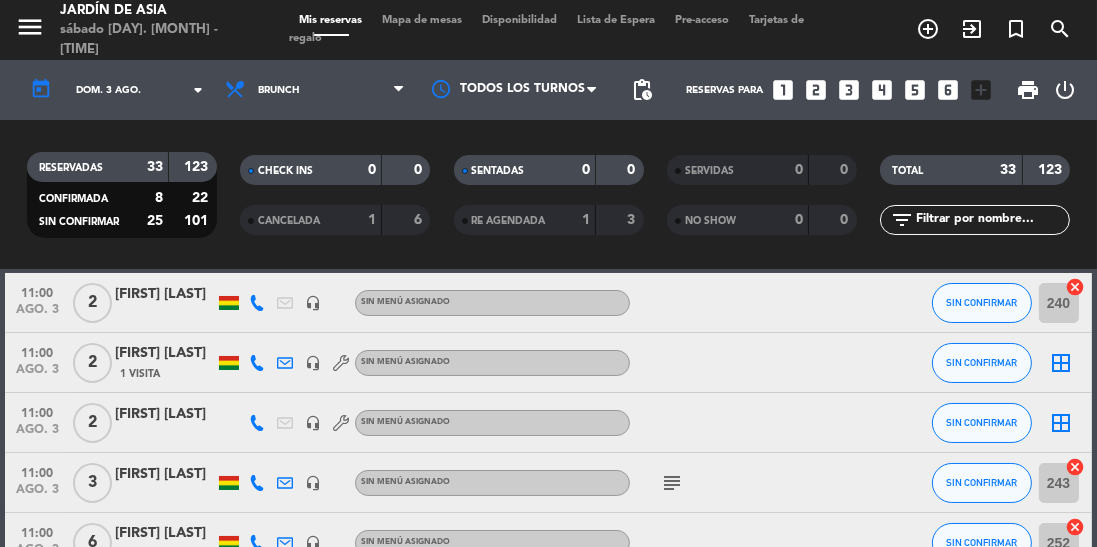 scroll, scrollTop: 85, scrollLeft: 0, axis: vertical 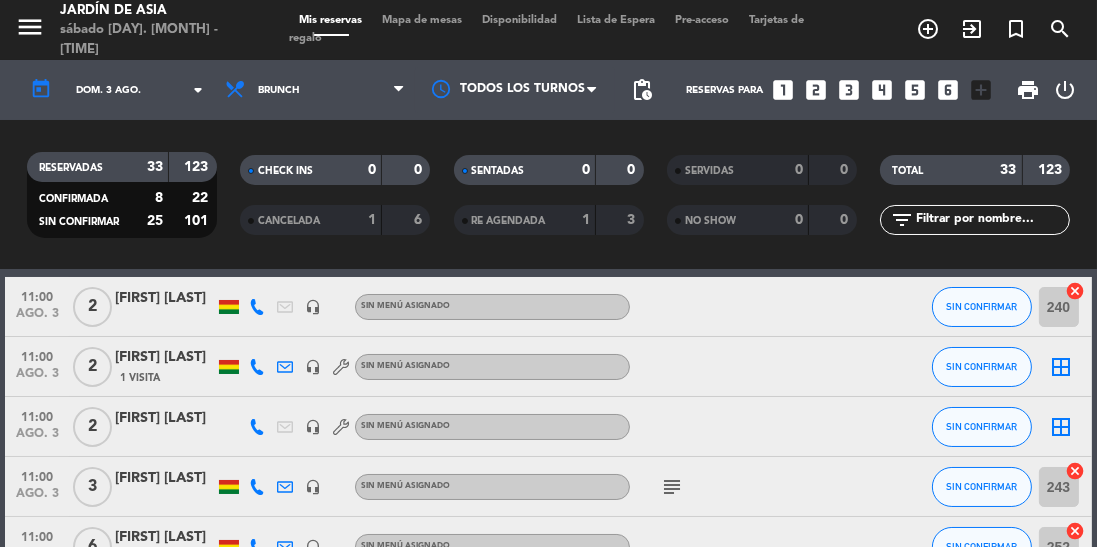 click on "1 Visita" 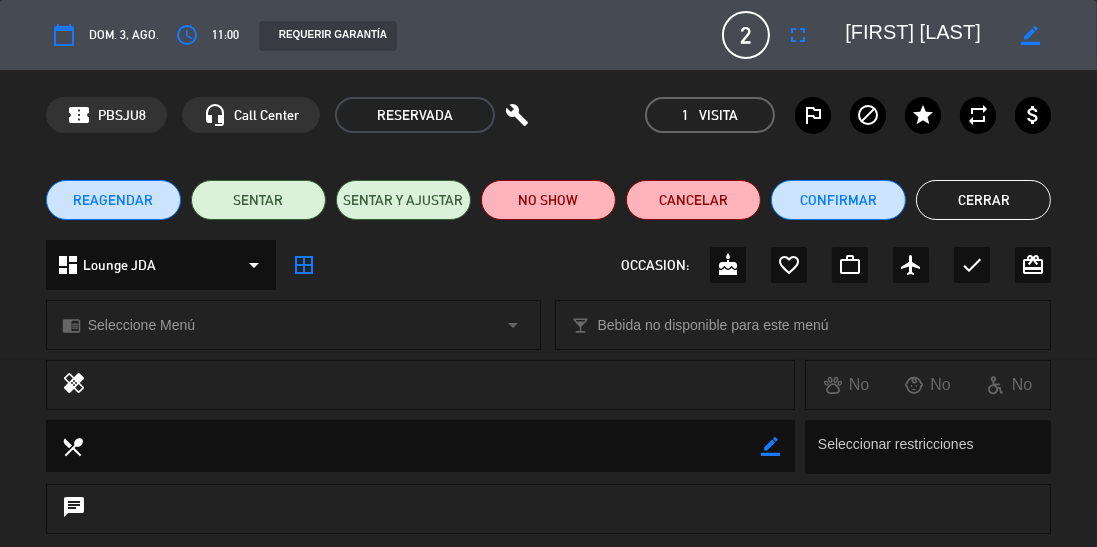 scroll, scrollTop: 369, scrollLeft: 0, axis: vertical 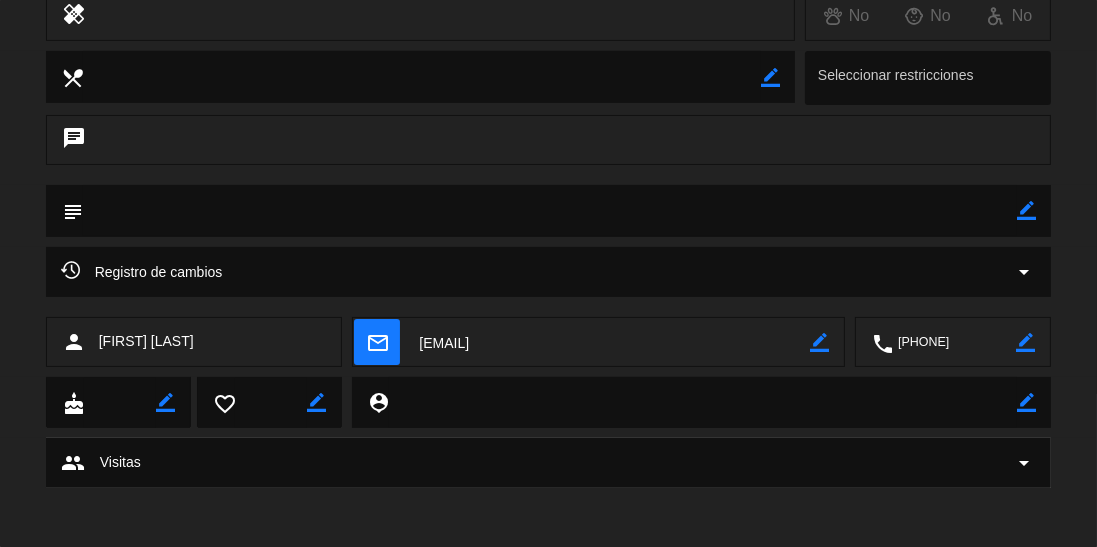 click on "Registro de cambios  arrow_drop_down" 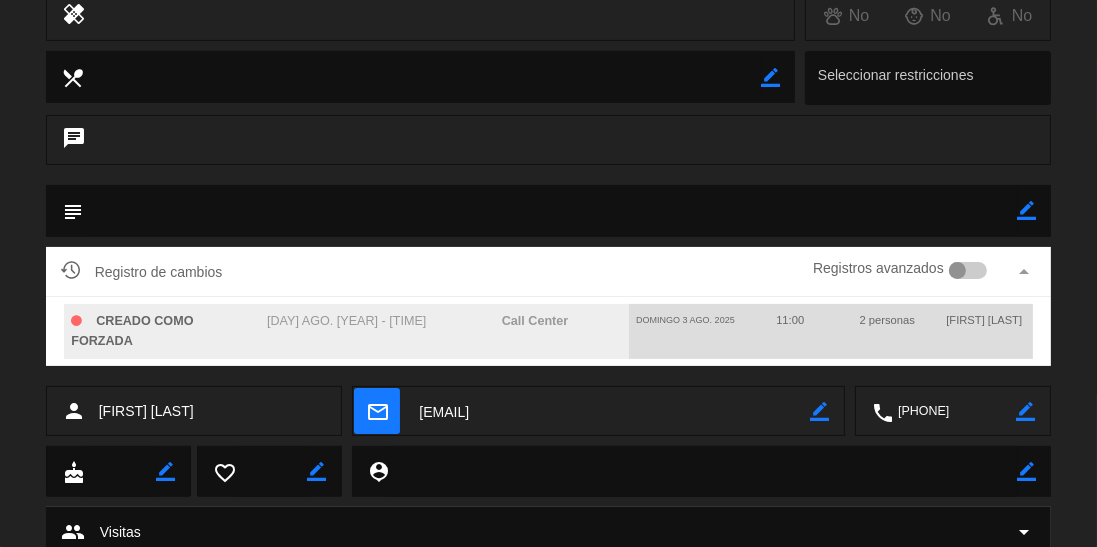 scroll, scrollTop: 0, scrollLeft: 0, axis: both 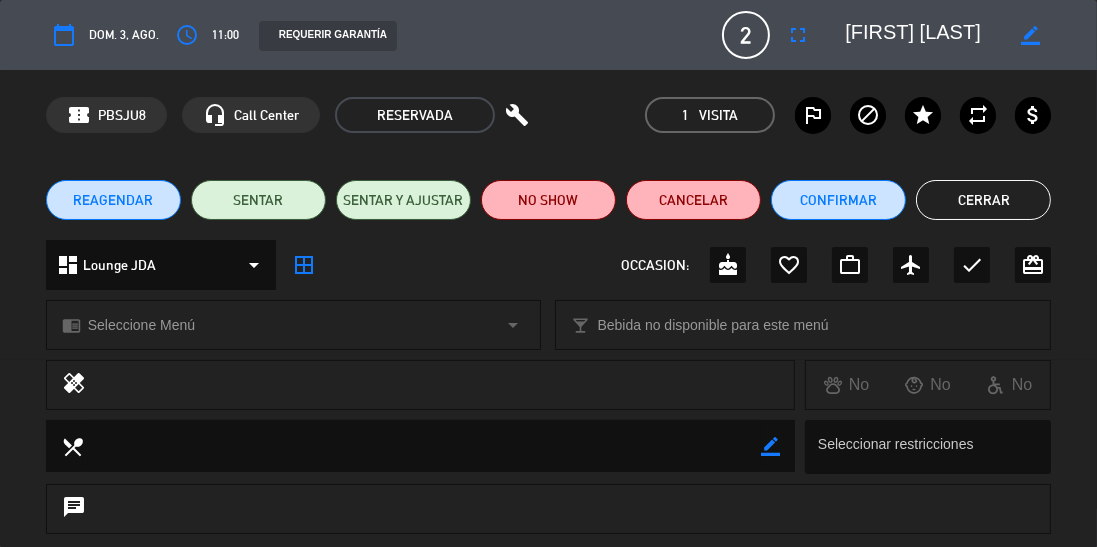 click on "Cerrar" 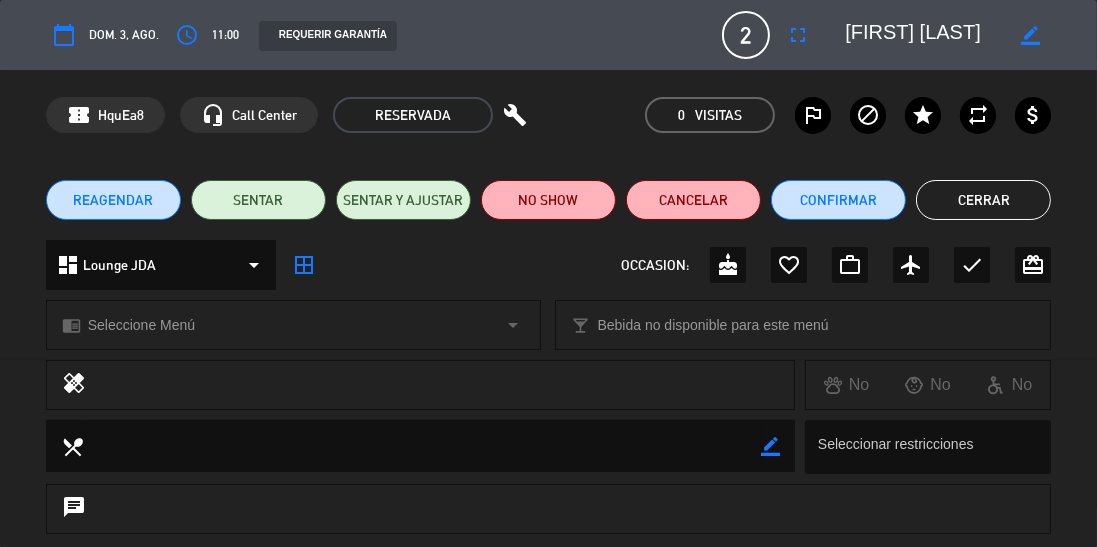 scroll, scrollTop: 309, scrollLeft: 0, axis: vertical 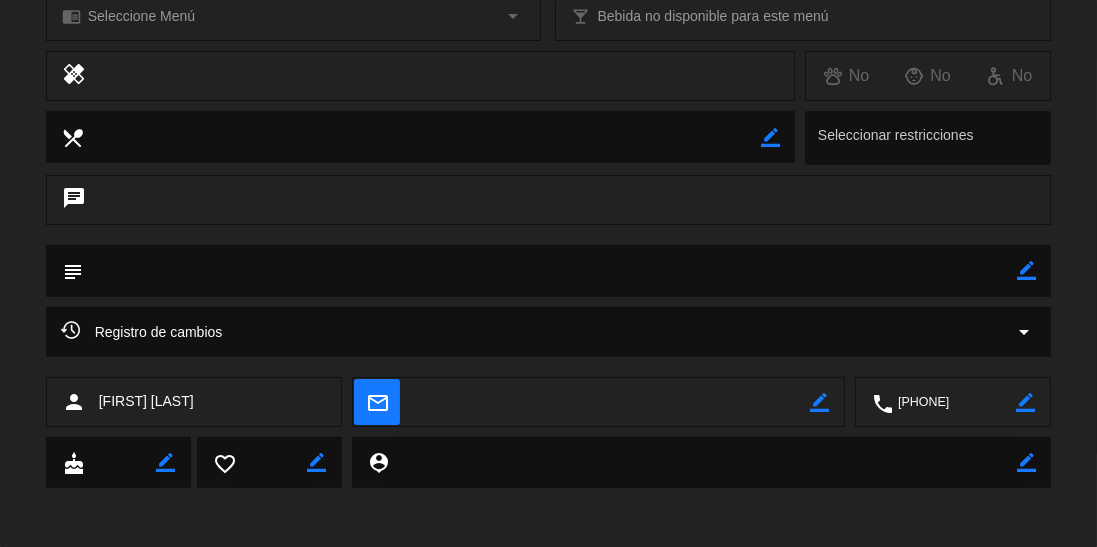click on "Registro de cambios  arrow_drop_down" 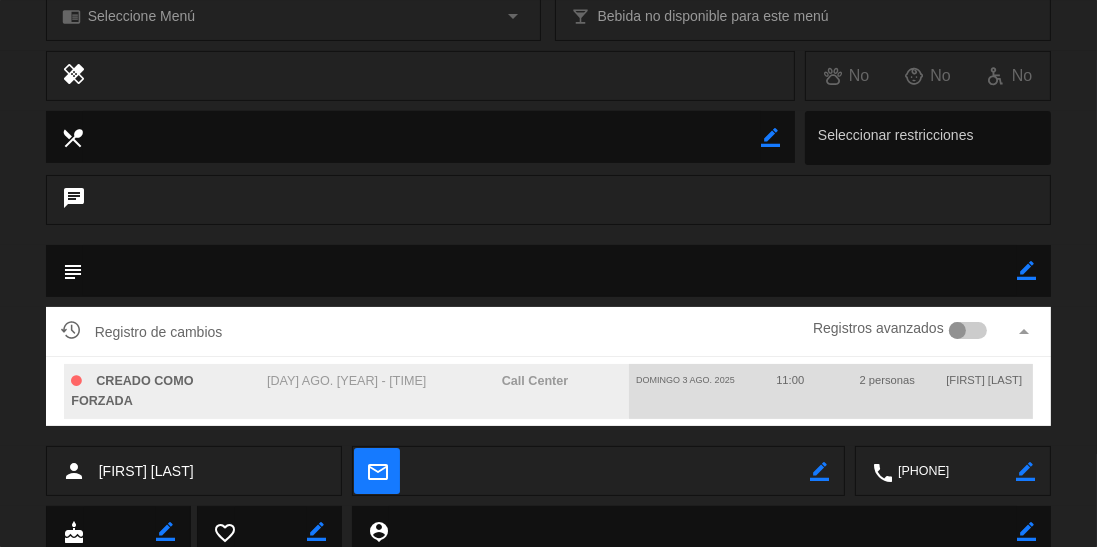 scroll, scrollTop: 0, scrollLeft: 0, axis: both 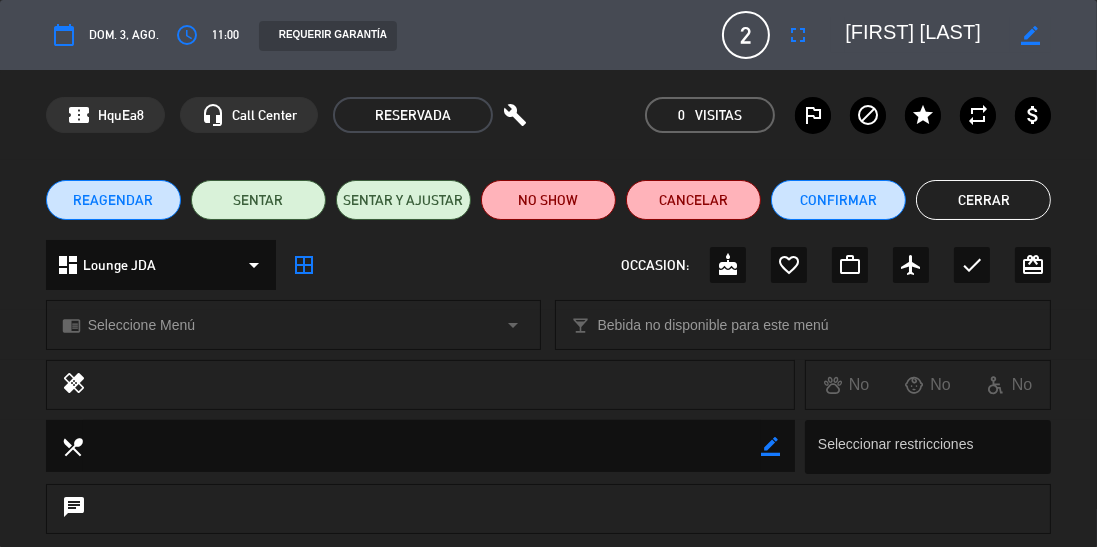 click on "Cerrar" 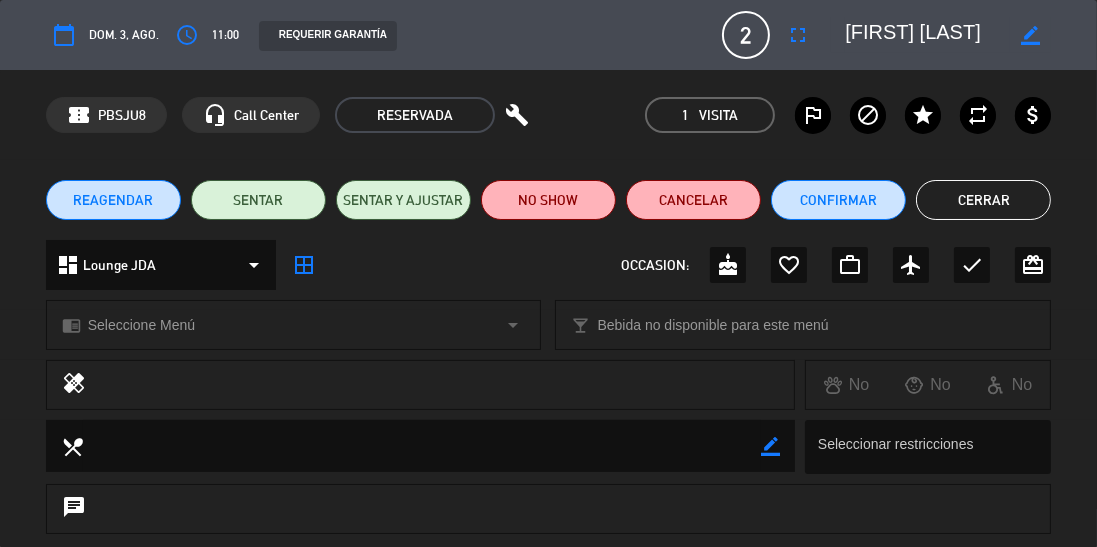 scroll, scrollTop: 369, scrollLeft: 0, axis: vertical 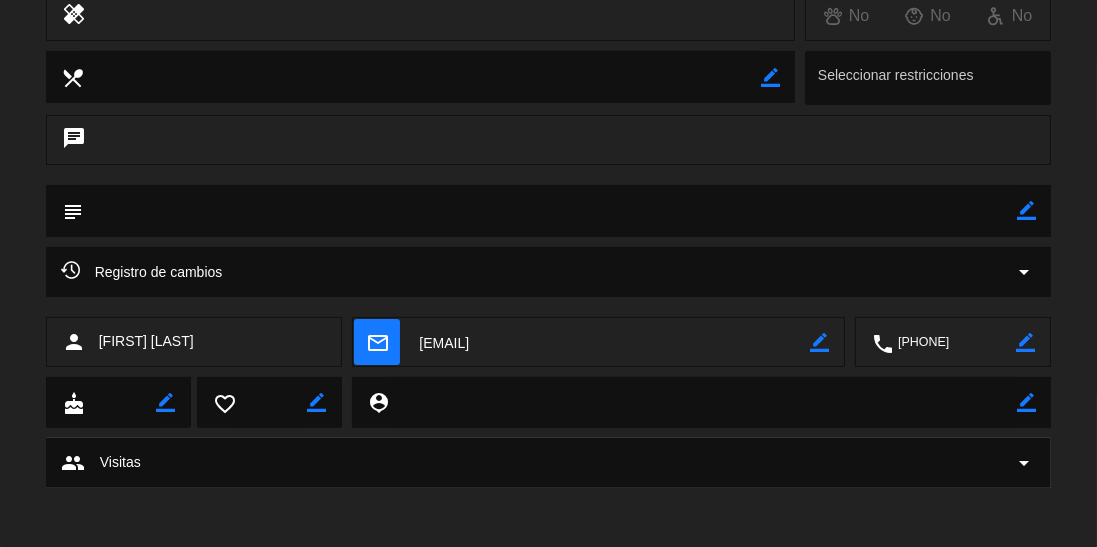 click on "Registro de cambios  arrow_drop_down" 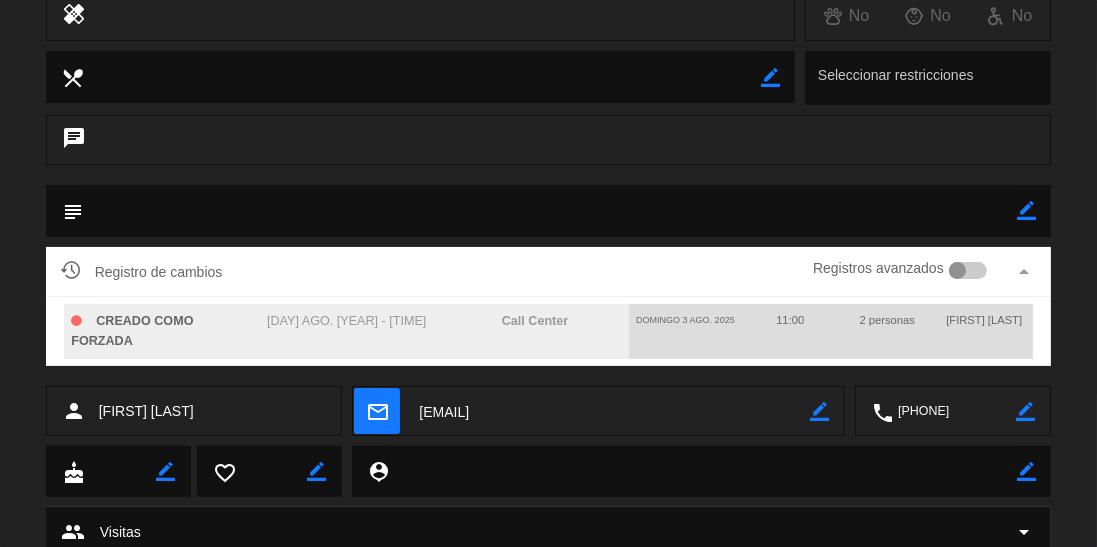 scroll, scrollTop: 0, scrollLeft: 0, axis: both 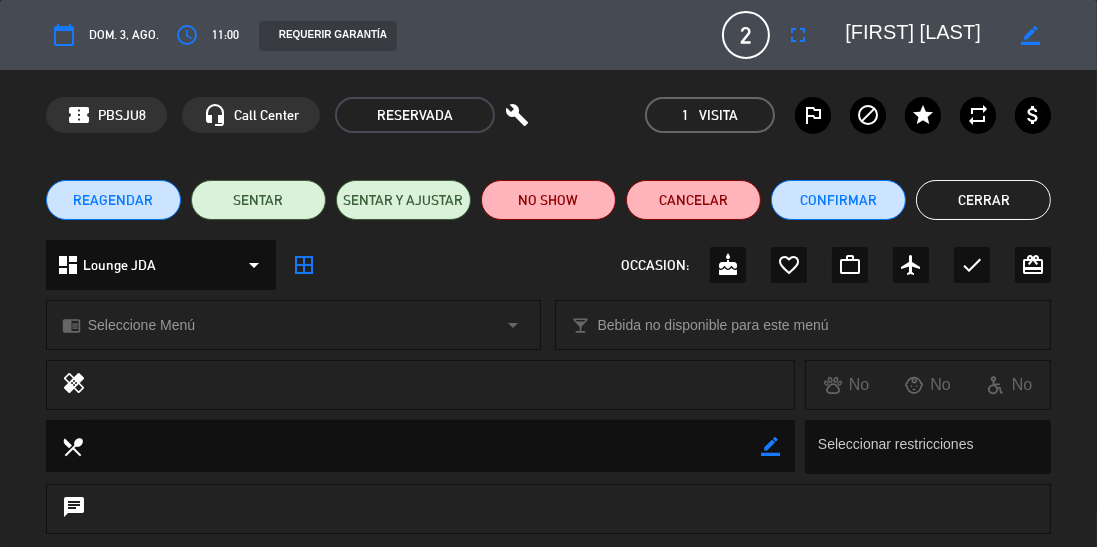 click on "Cerrar" 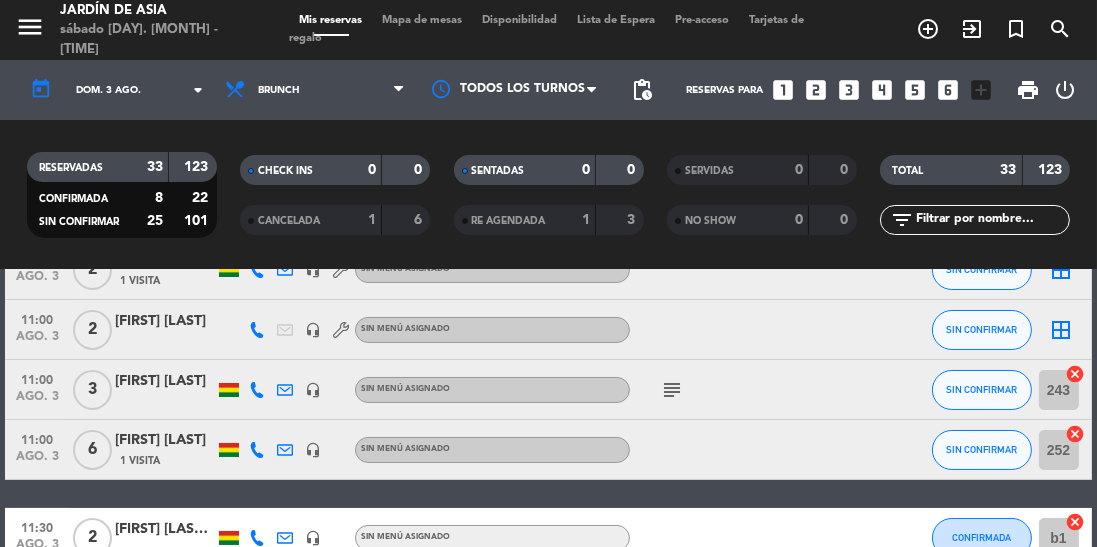 click on "subject" 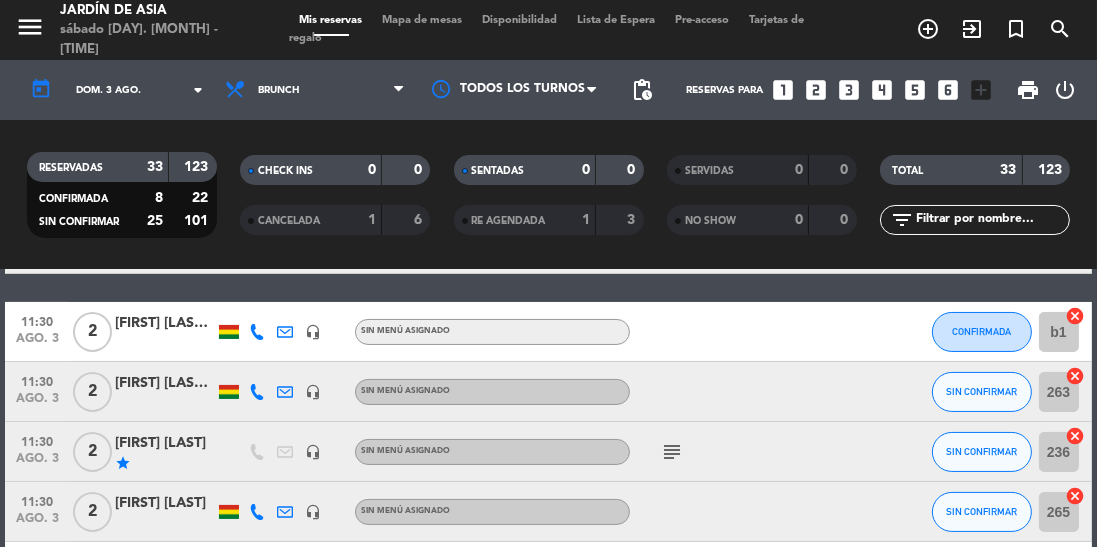 scroll, scrollTop: 385, scrollLeft: 0, axis: vertical 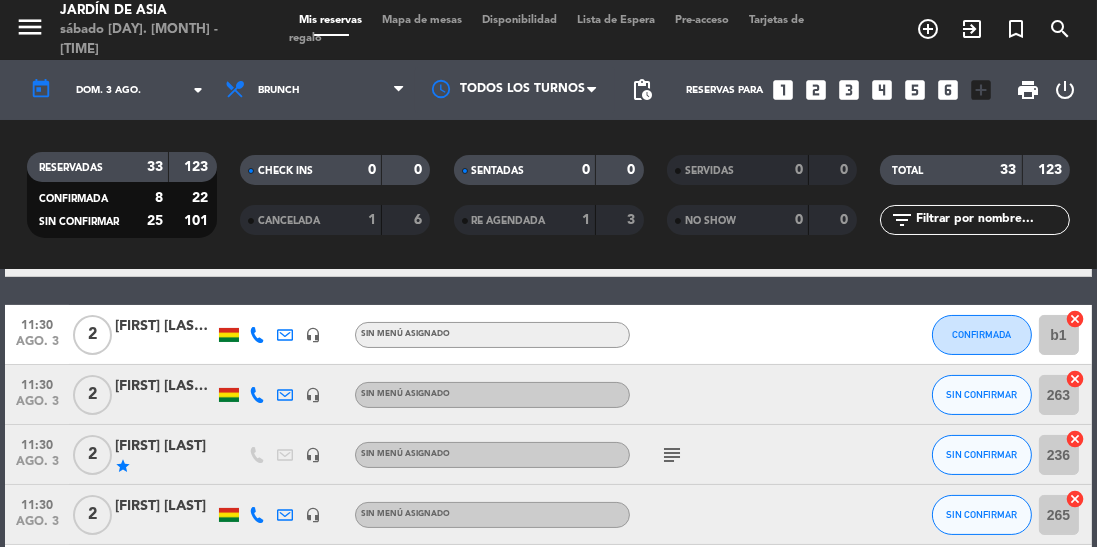 click on "subject" 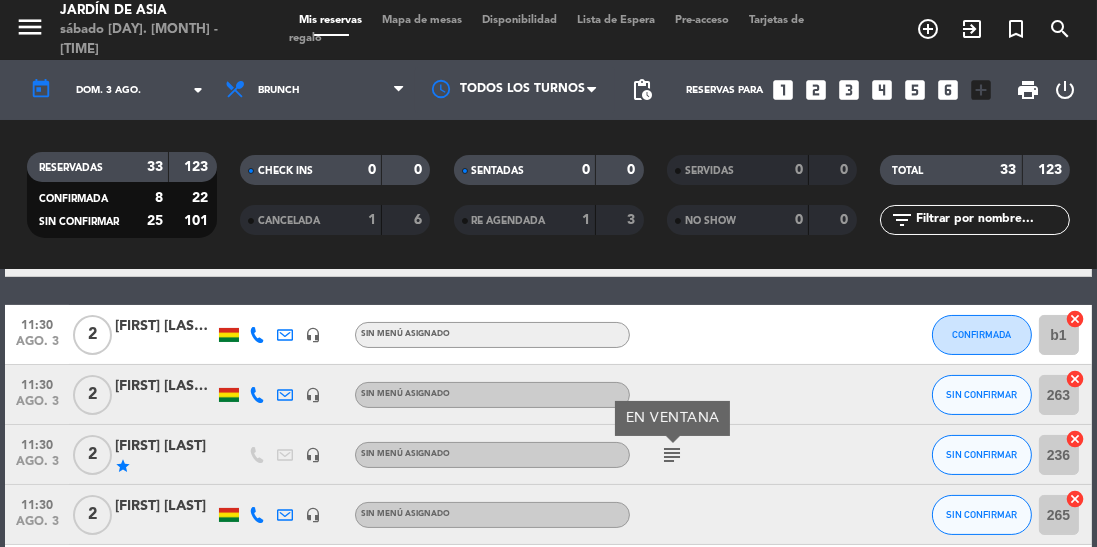 click on "[FIRST] [LAST] [LAST]" 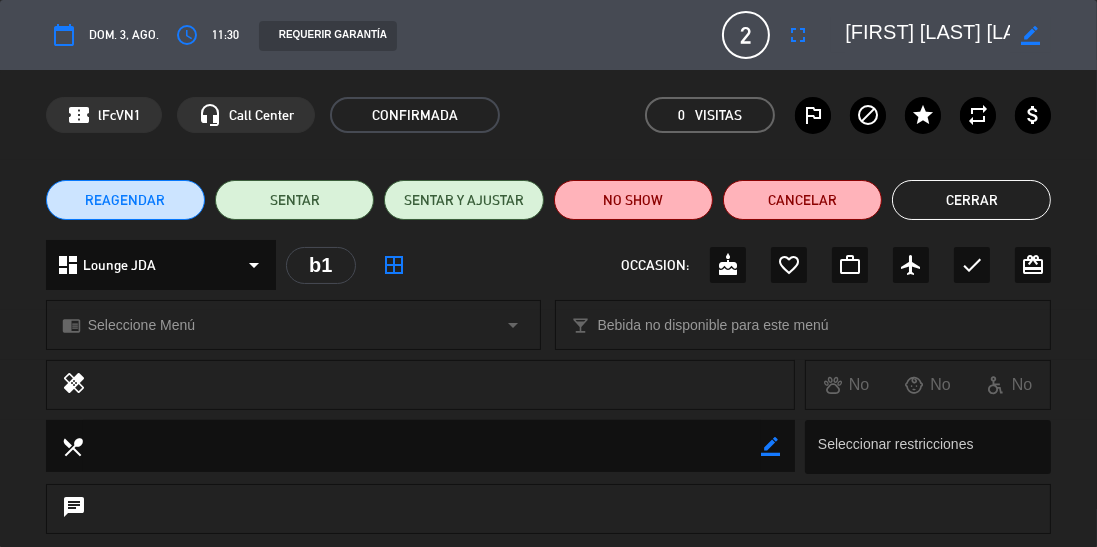 click on "Cerrar" 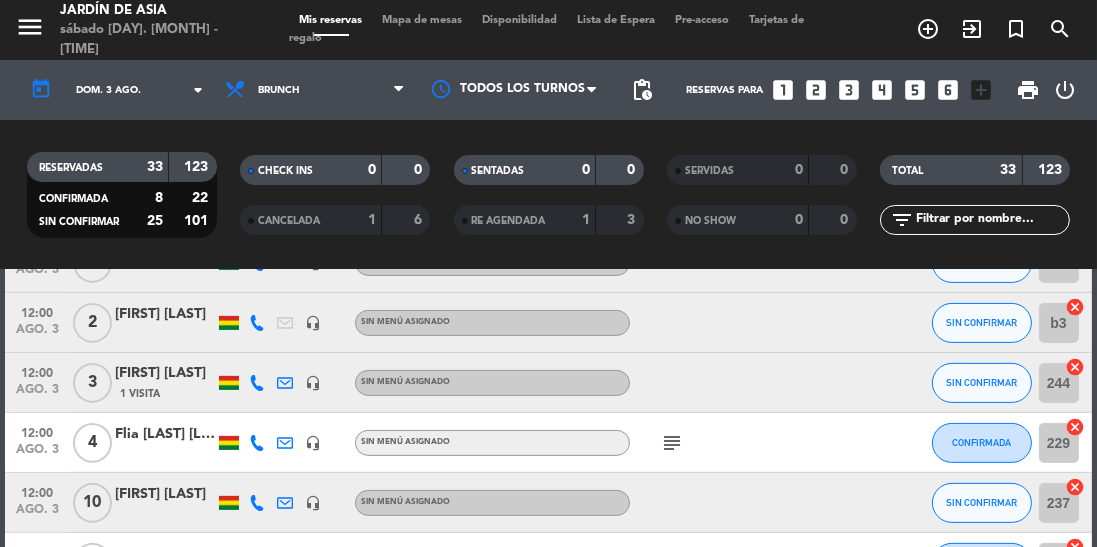 scroll, scrollTop: 785, scrollLeft: 0, axis: vertical 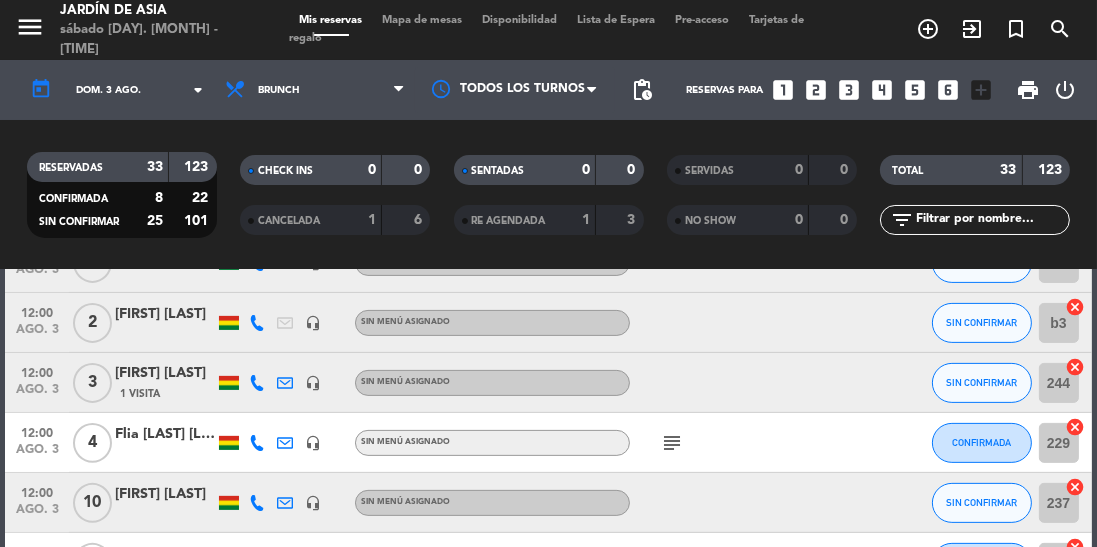 click on "subject" 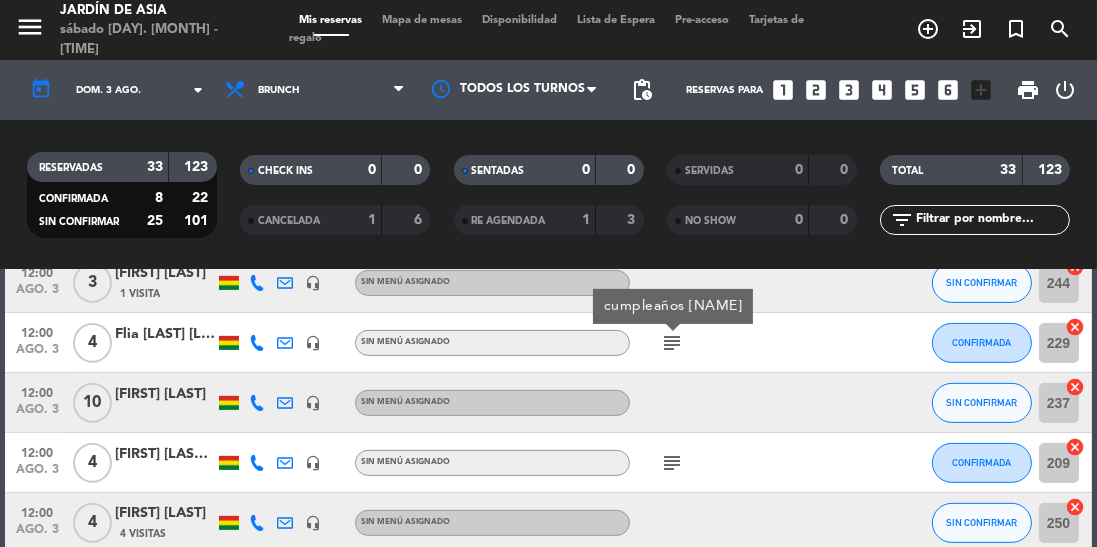 scroll, scrollTop: 922, scrollLeft: 0, axis: vertical 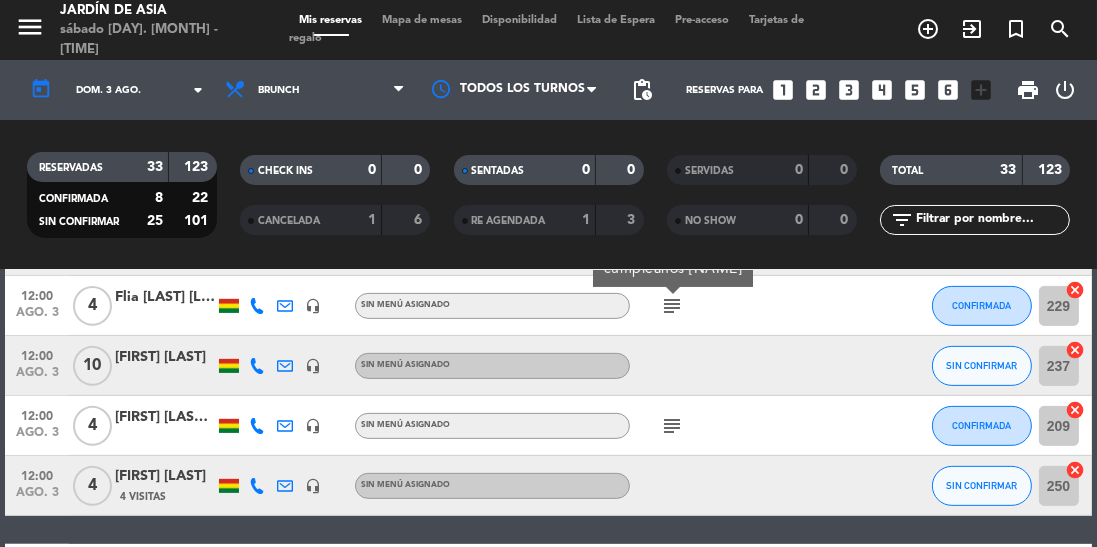 click on "subject" 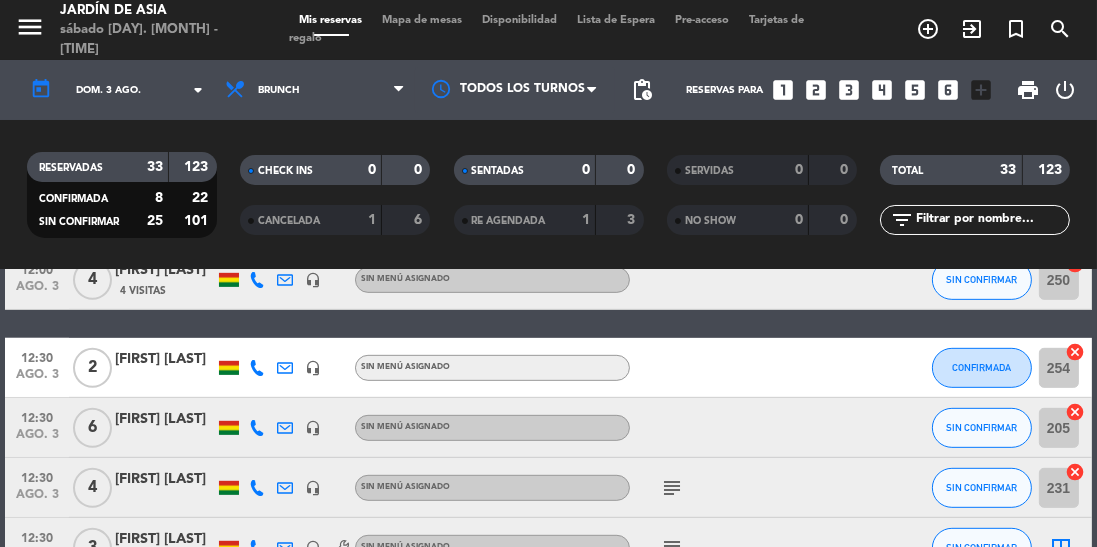 scroll, scrollTop: 1136, scrollLeft: 0, axis: vertical 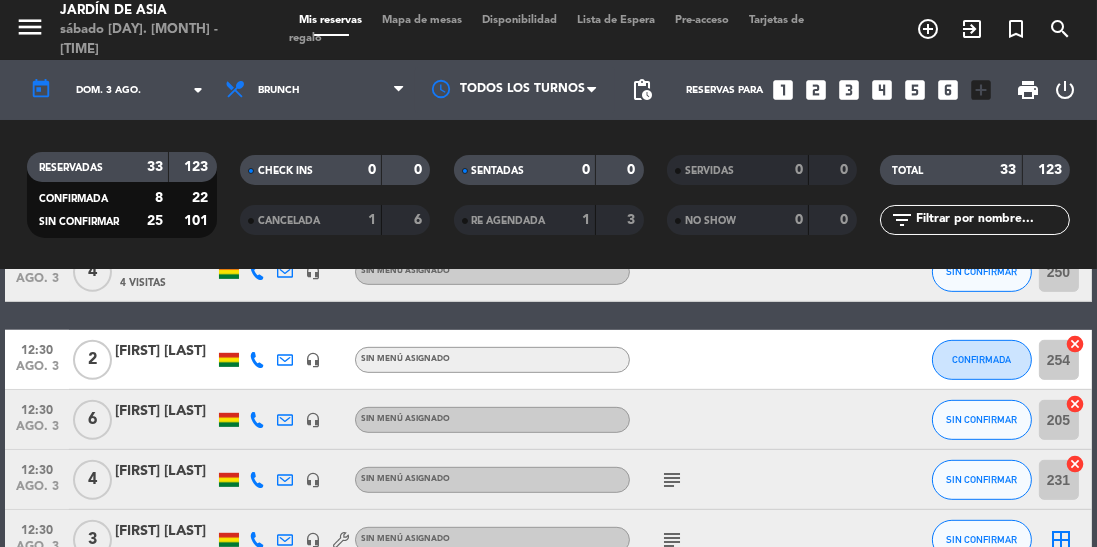 click on "subject" 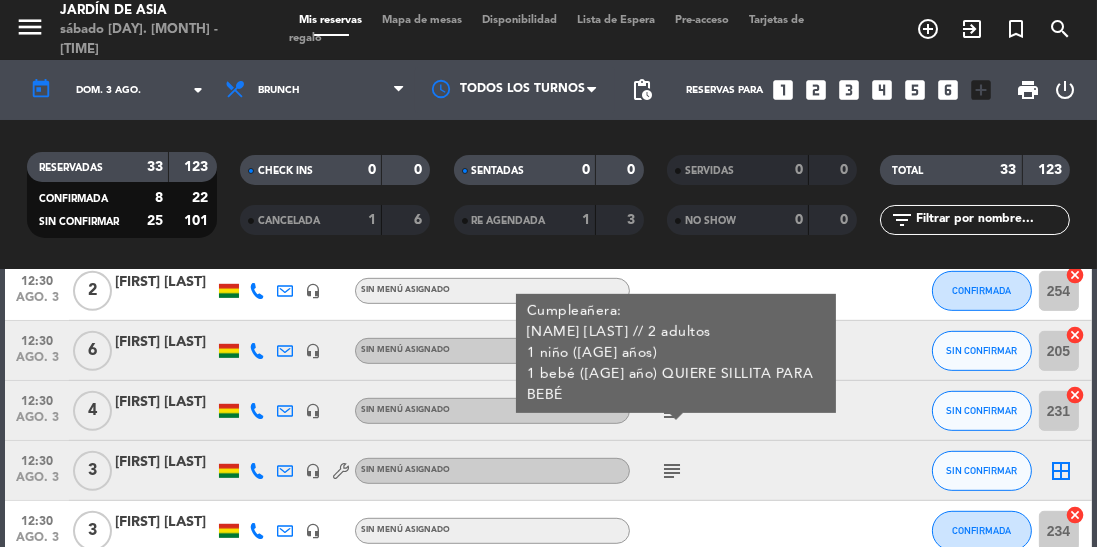 scroll, scrollTop: 1198, scrollLeft: 0, axis: vertical 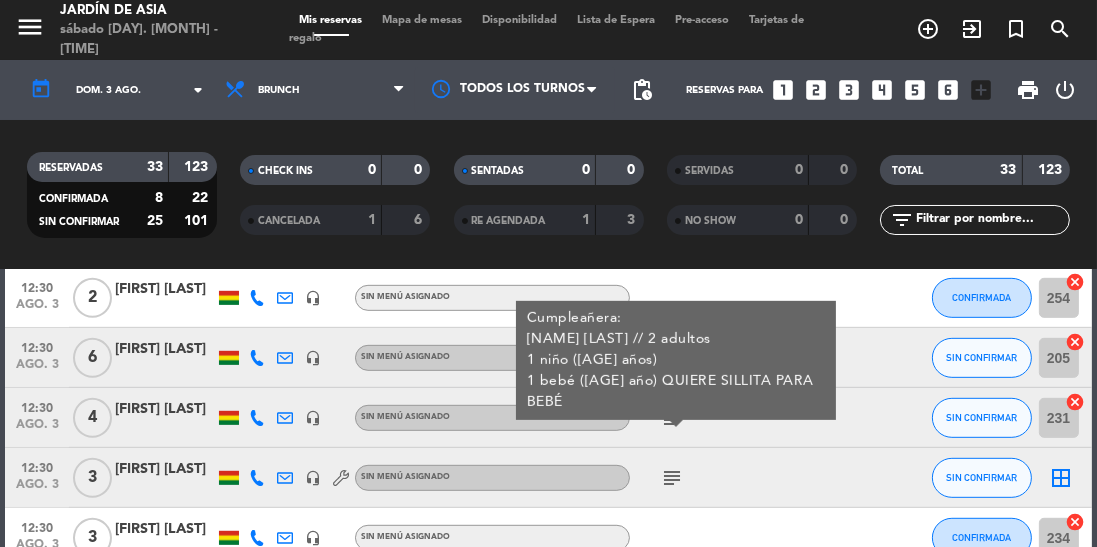 click on "subject" 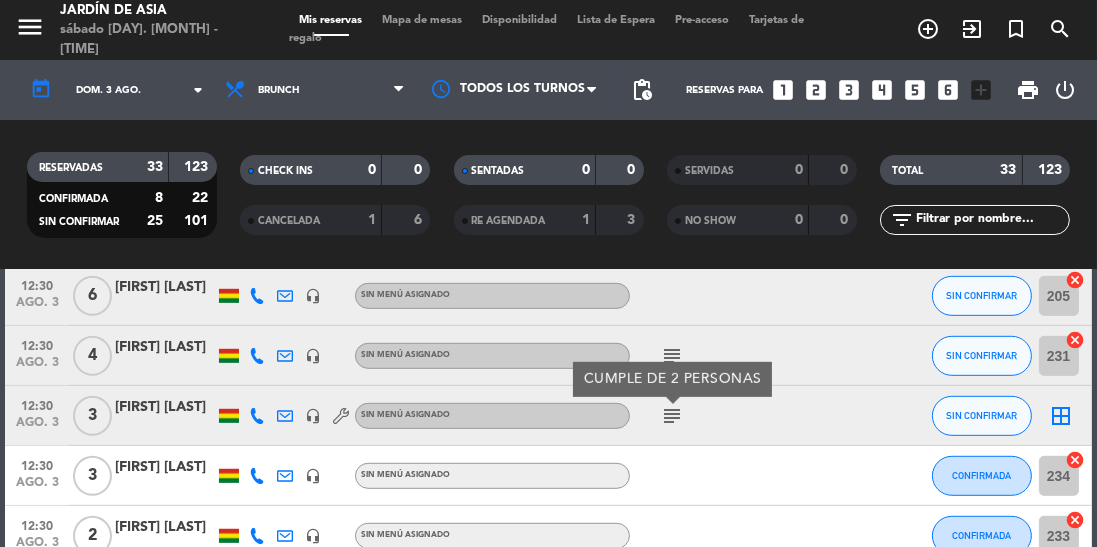 scroll, scrollTop: 1260, scrollLeft: 0, axis: vertical 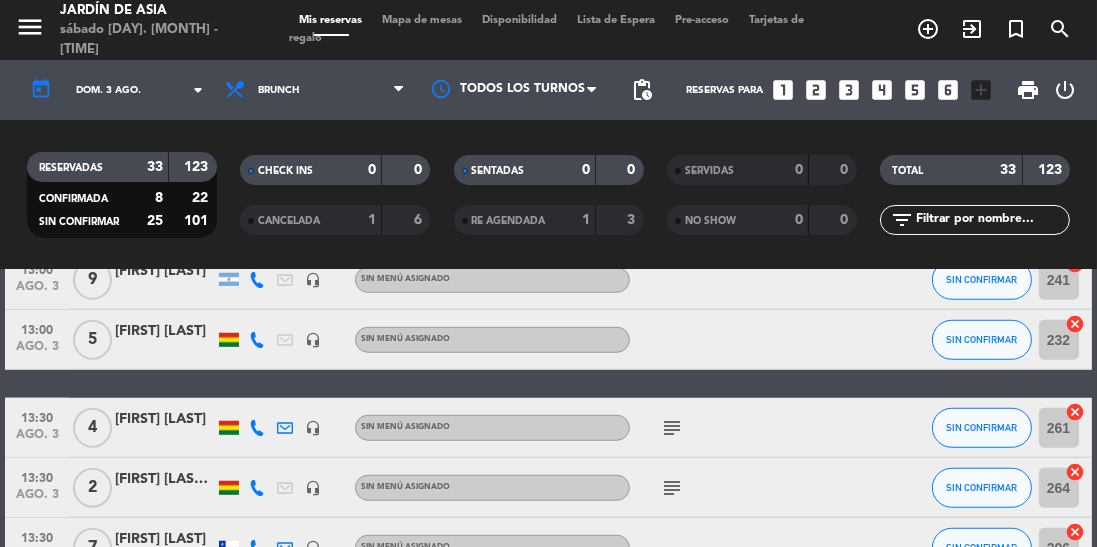 click on "subject" 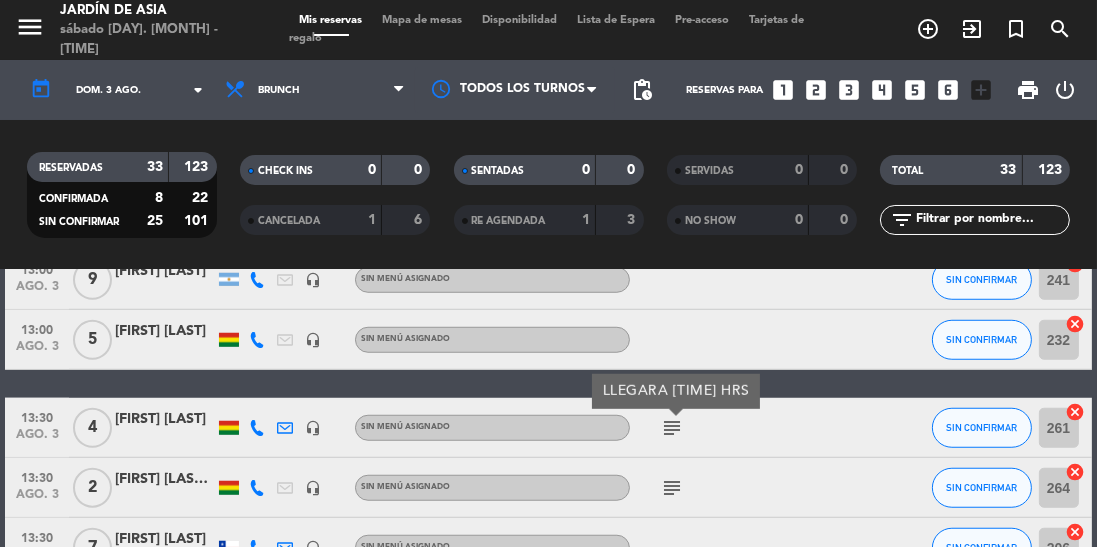 click on "subject" 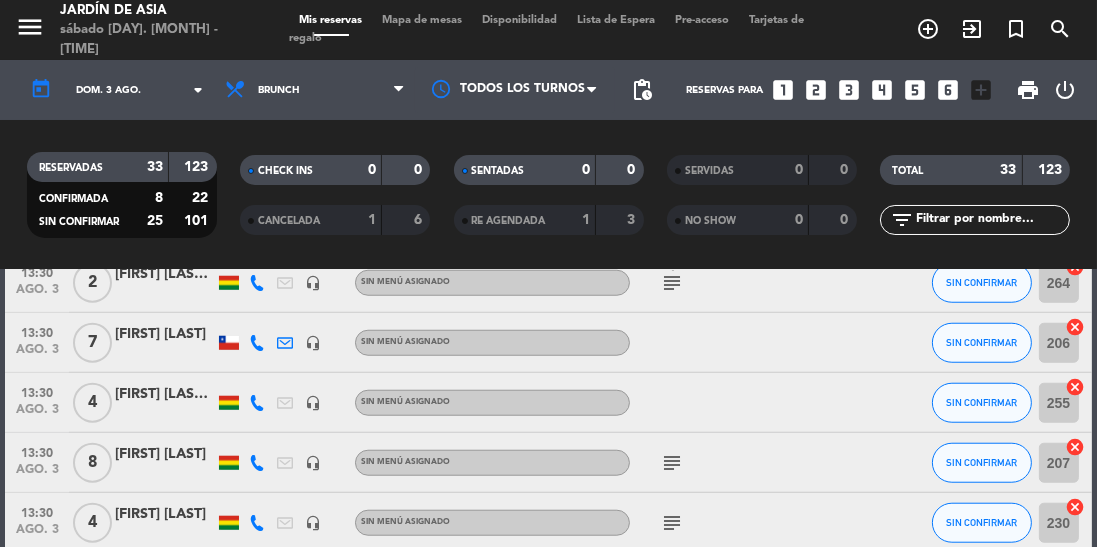 scroll, scrollTop: 1938, scrollLeft: 0, axis: vertical 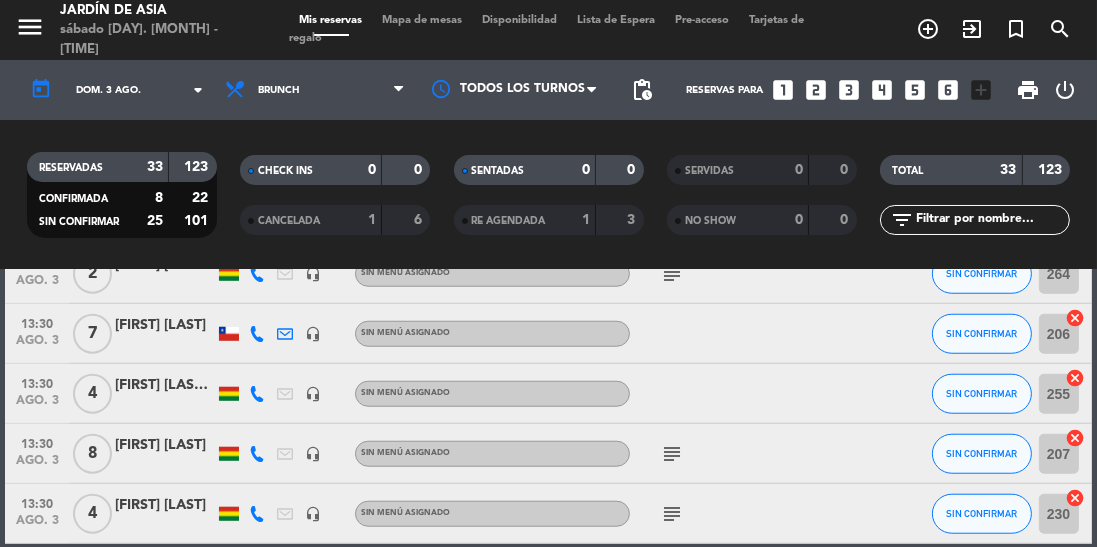 click on "subject" 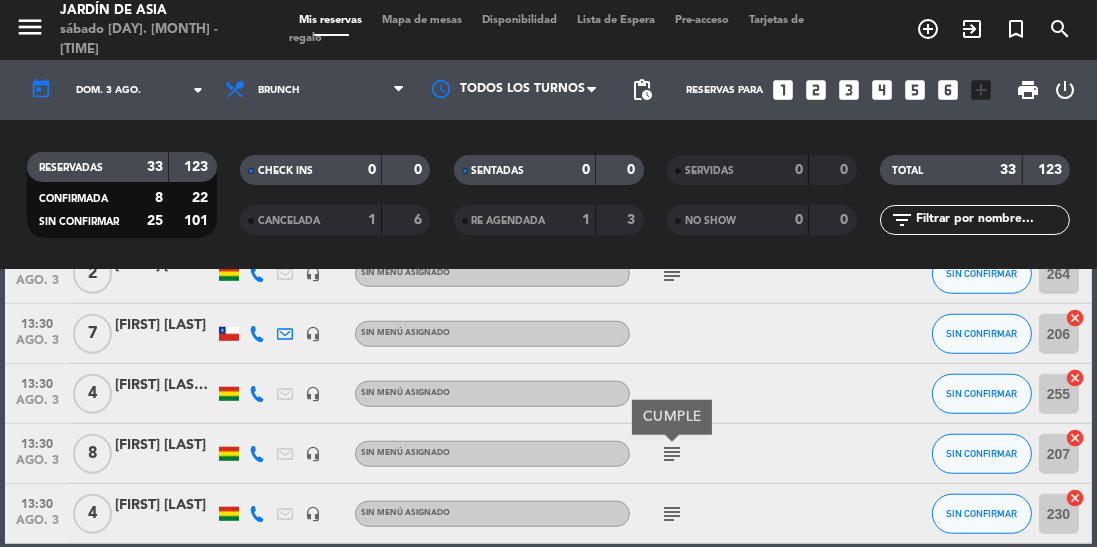 click on "subject" 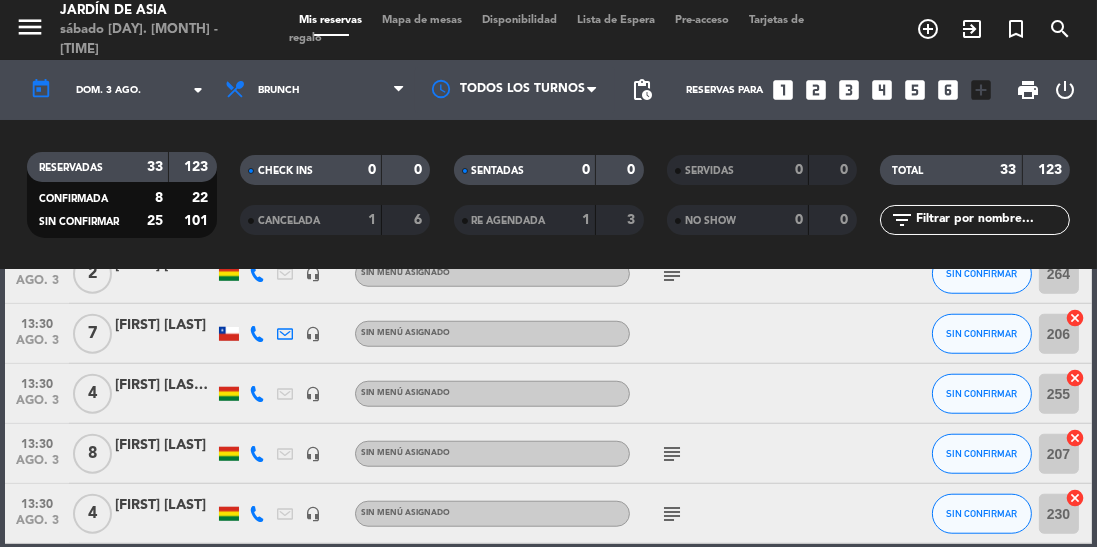 click on "subject" 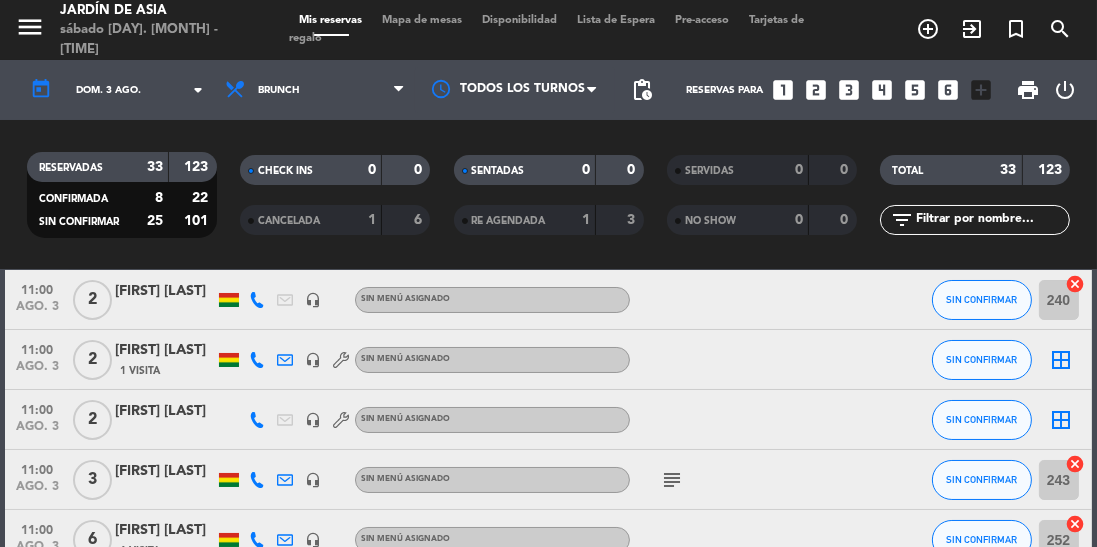 scroll, scrollTop: 74, scrollLeft: 0, axis: vertical 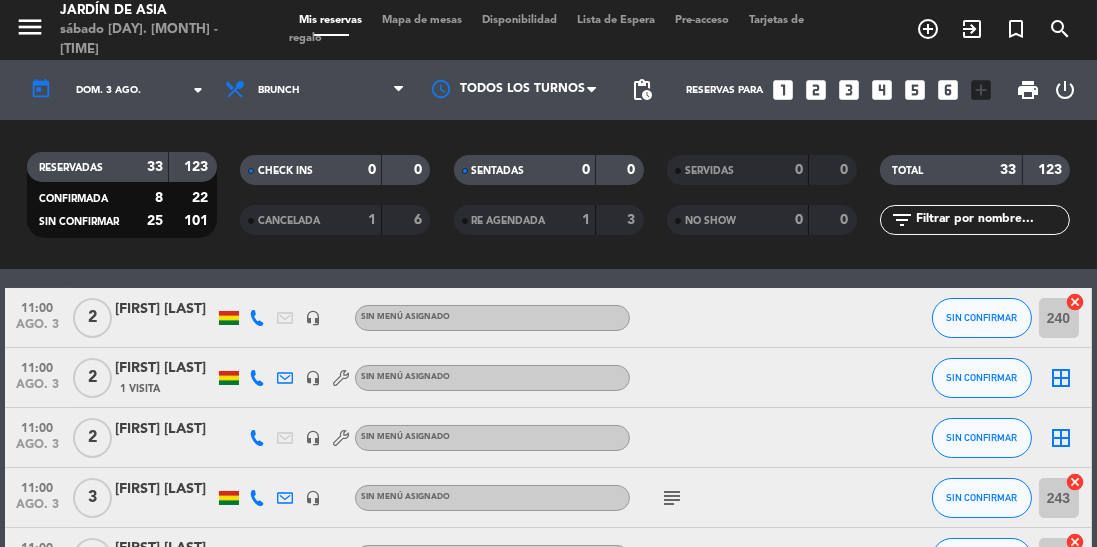 click on "[FIRST] [LAST]" 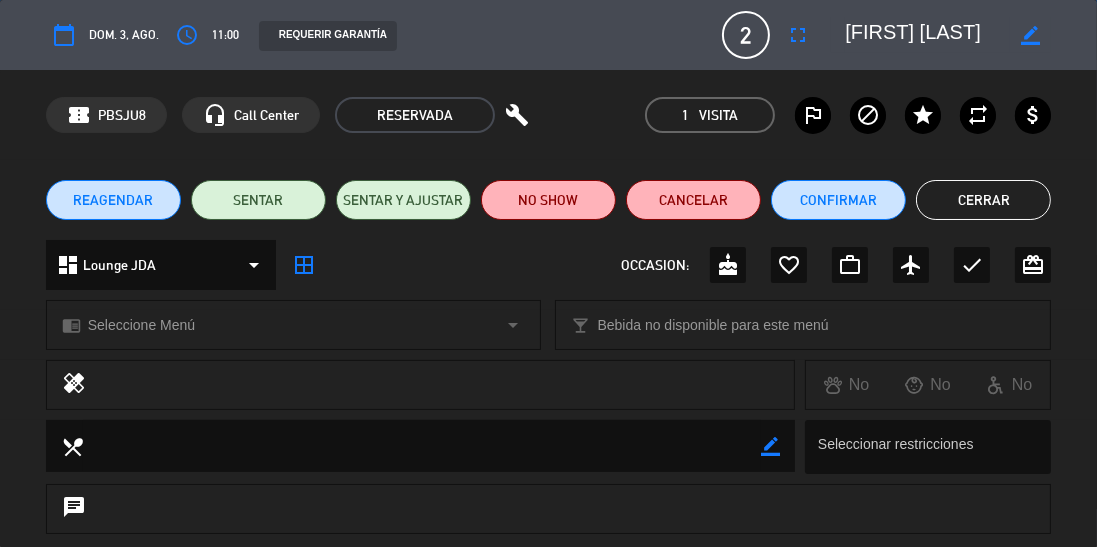 scroll, scrollTop: 369, scrollLeft: 0, axis: vertical 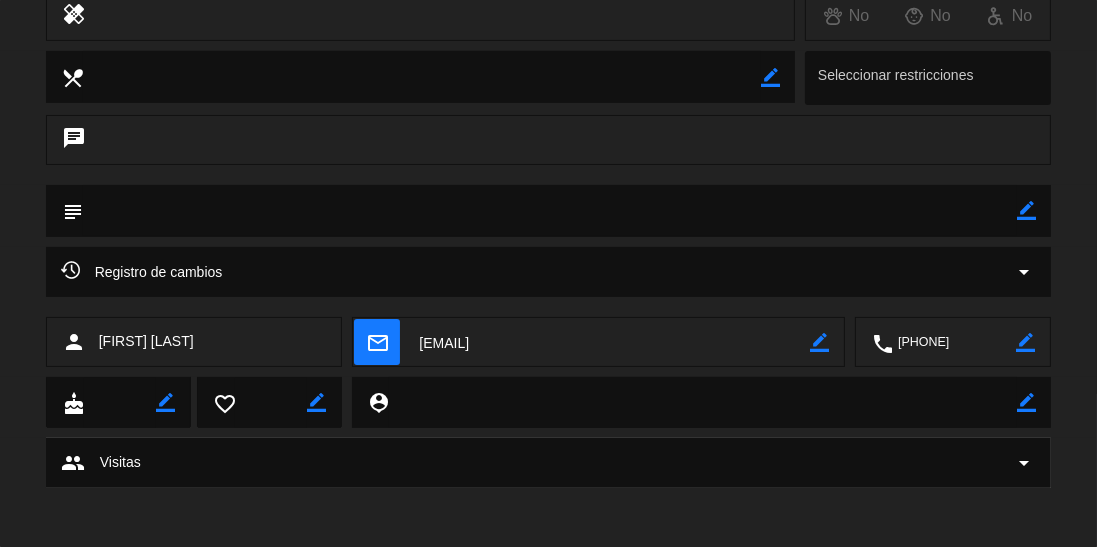 click on "Registro de cambios  arrow_drop_down" 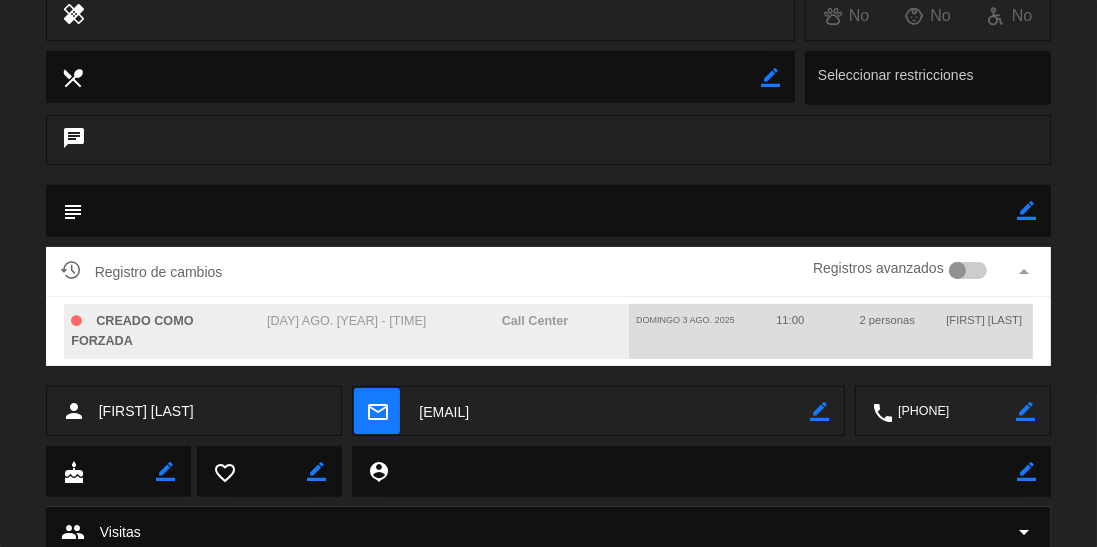 scroll, scrollTop: 0, scrollLeft: 0, axis: both 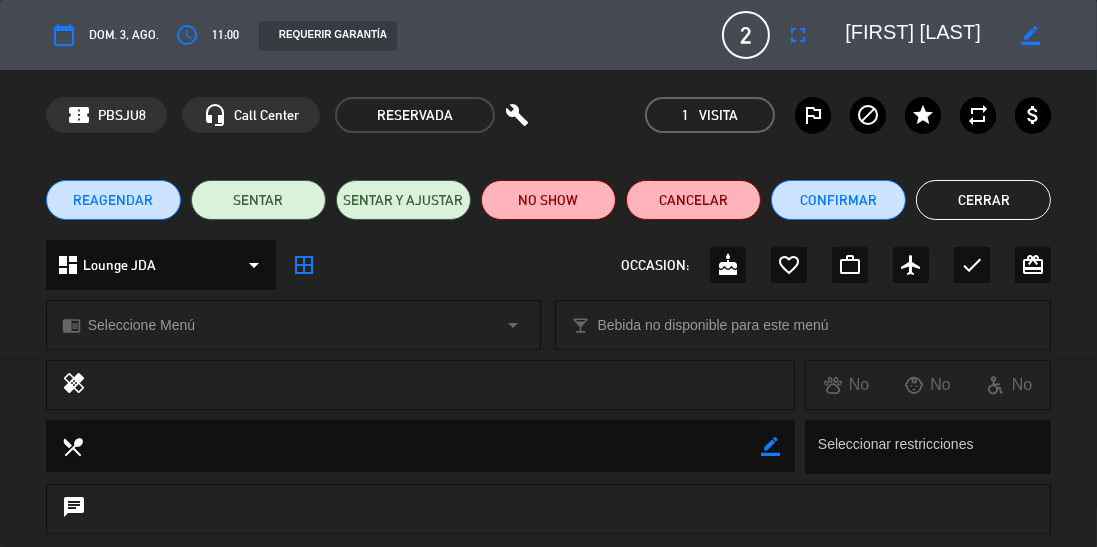 click on "Cerrar" 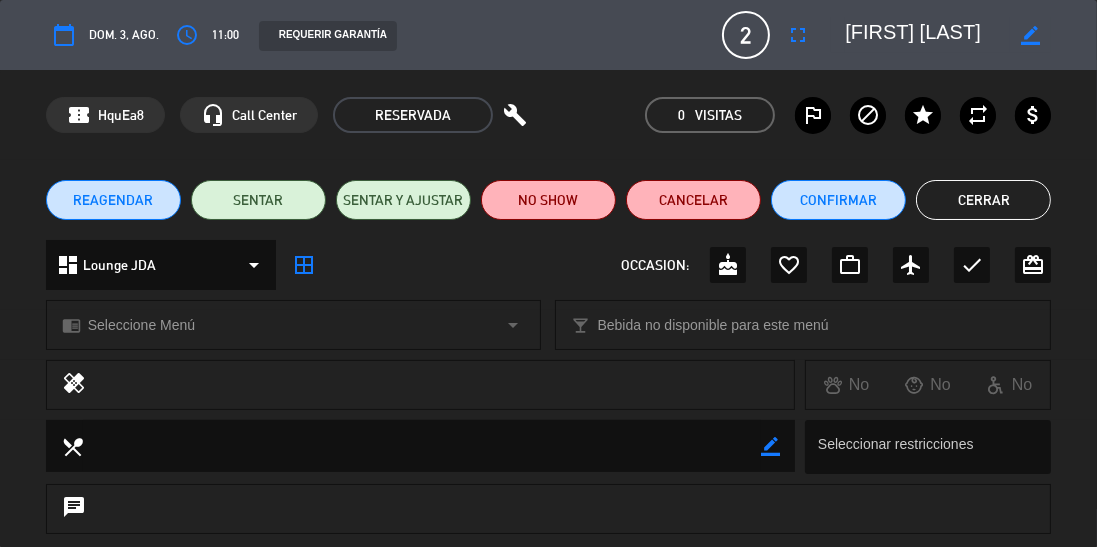 scroll, scrollTop: 309, scrollLeft: 0, axis: vertical 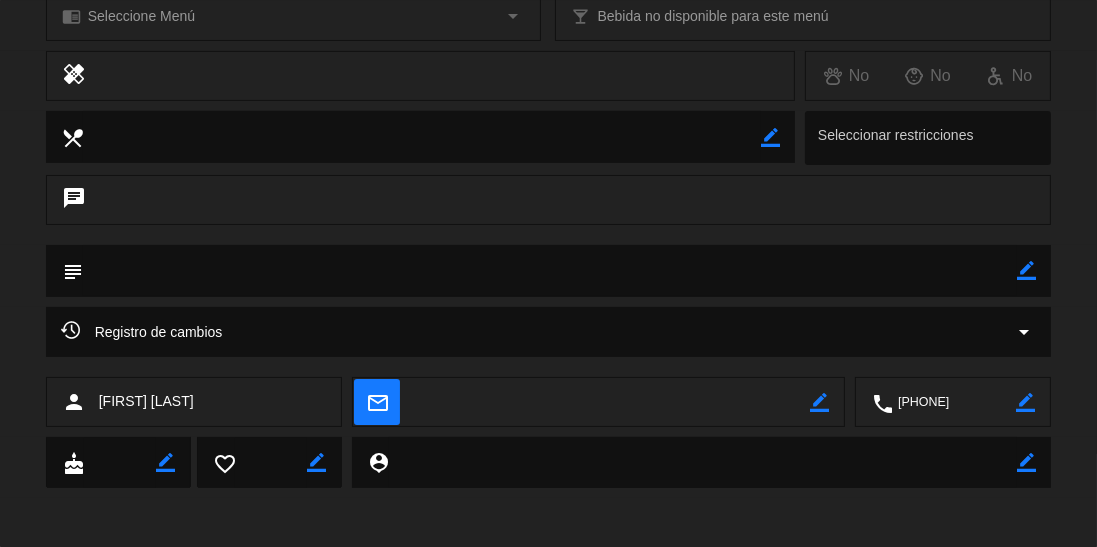 click on "Registro de cambios  arrow_drop_down" 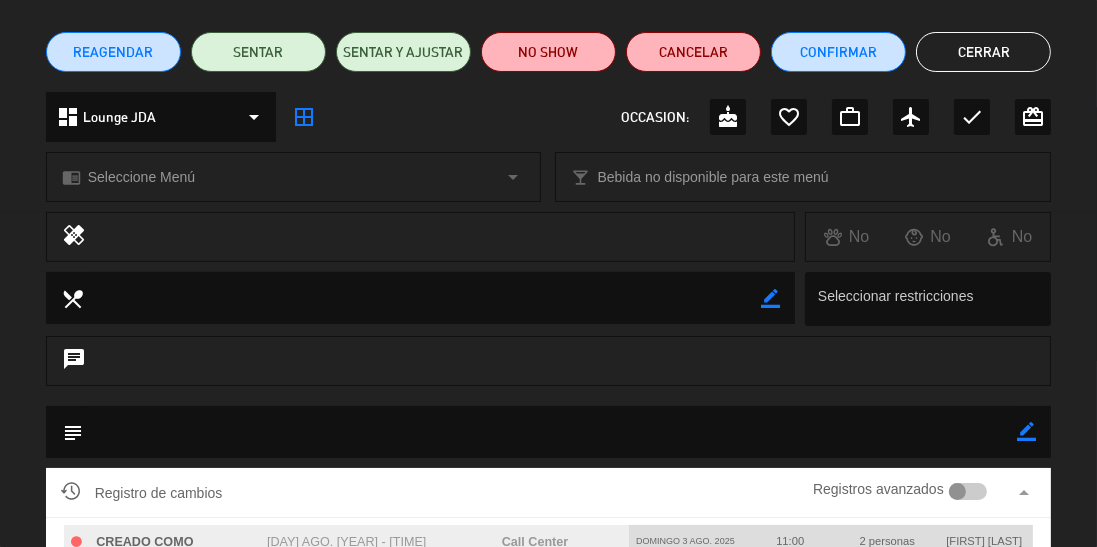 scroll, scrollTop: 137, scrollLeft: 0, axis: vertical 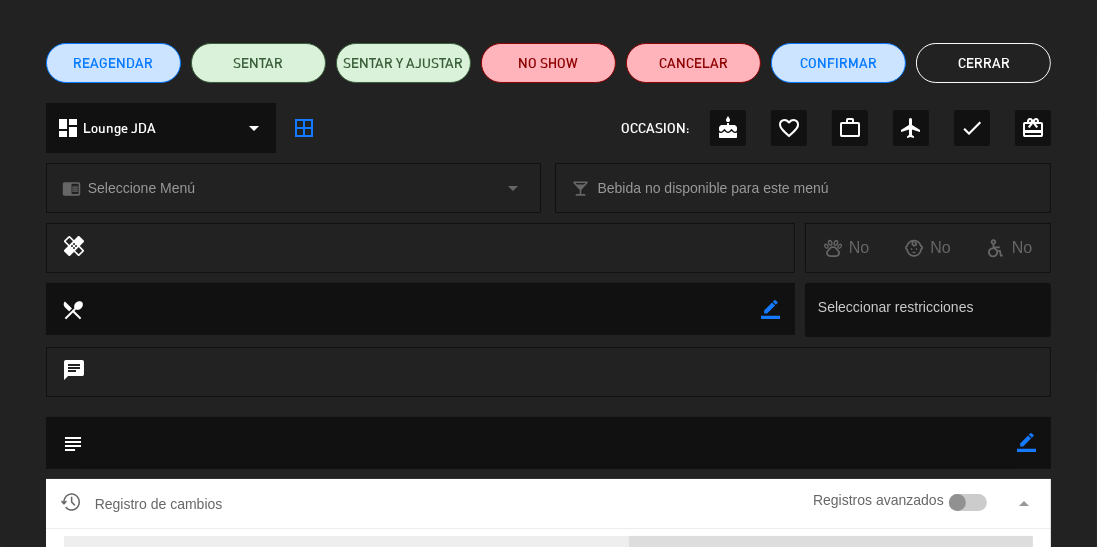 click on "Cerrar" 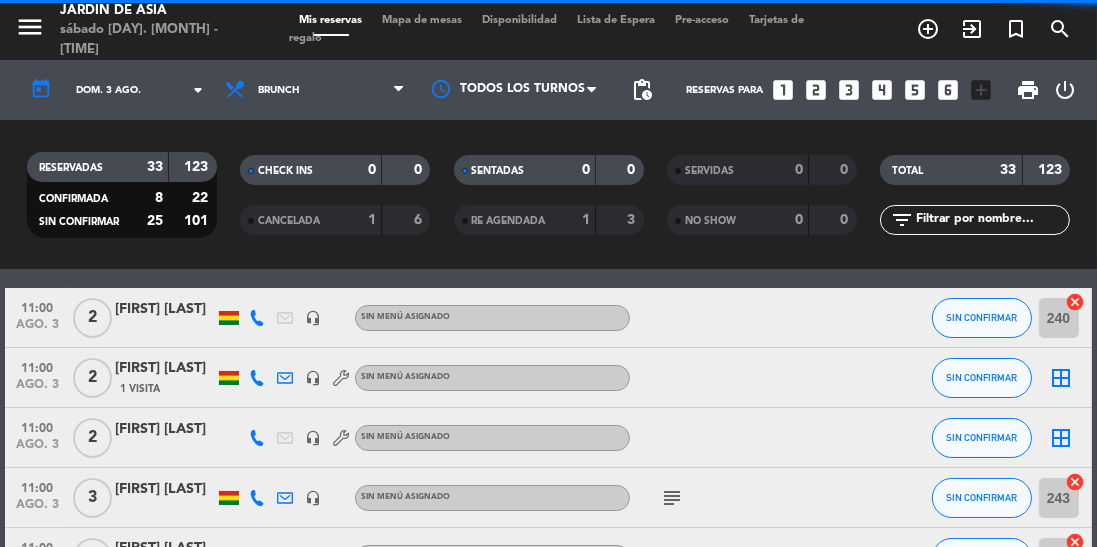 scroll, scrollTop: 33, scrollLeft: 0, axis: vertical 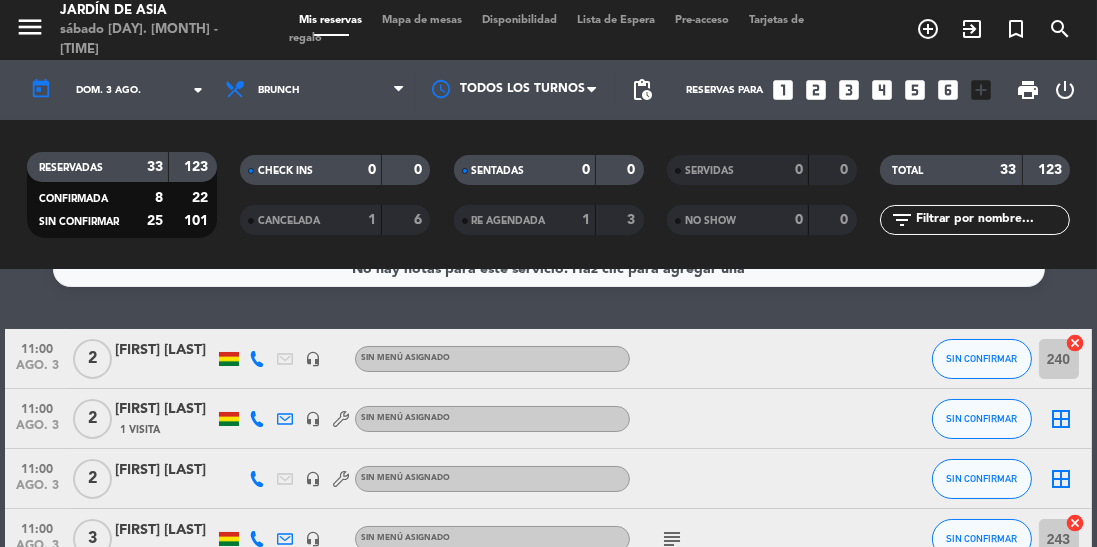click 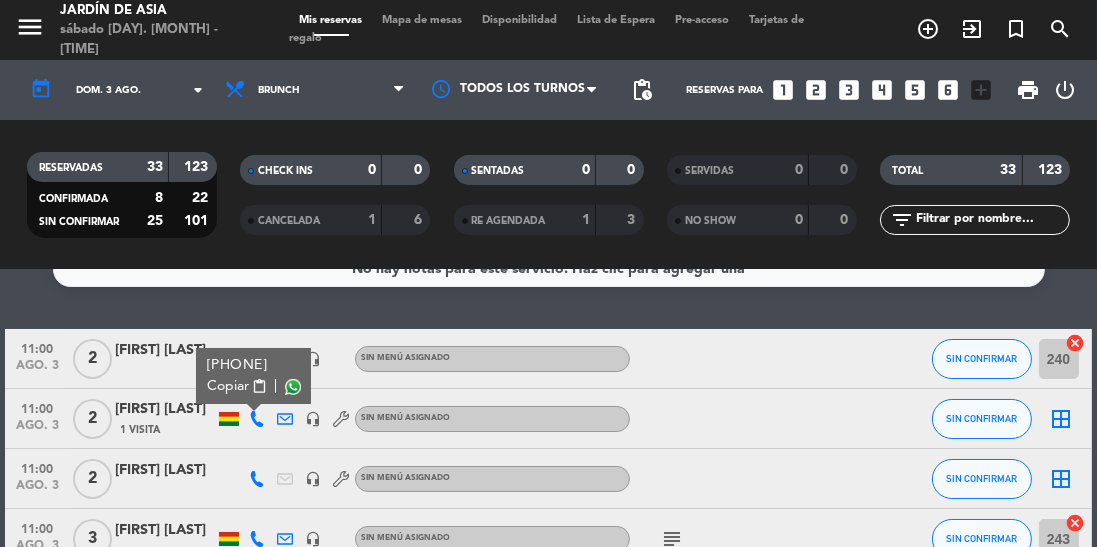 click 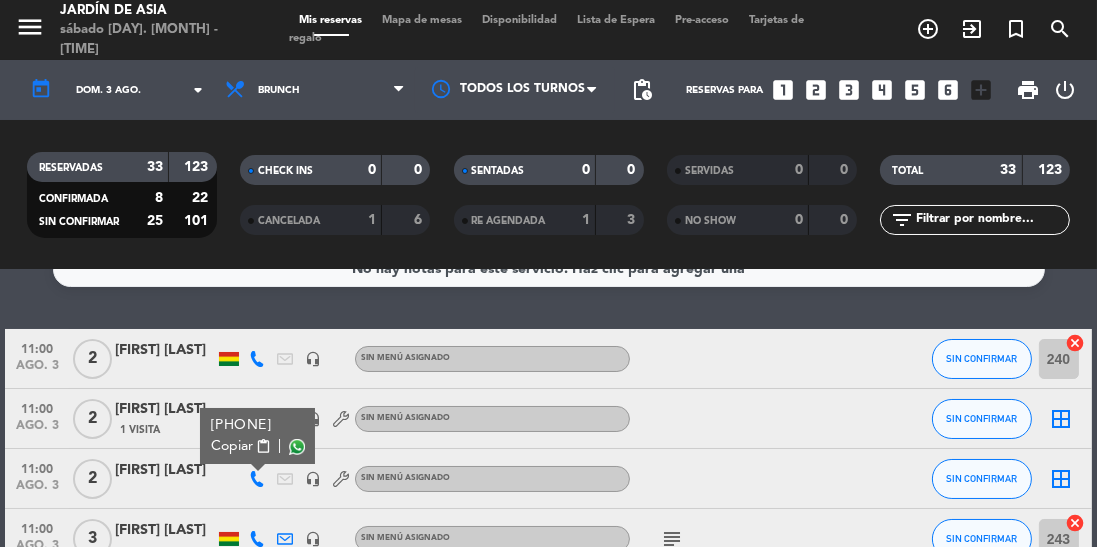 click 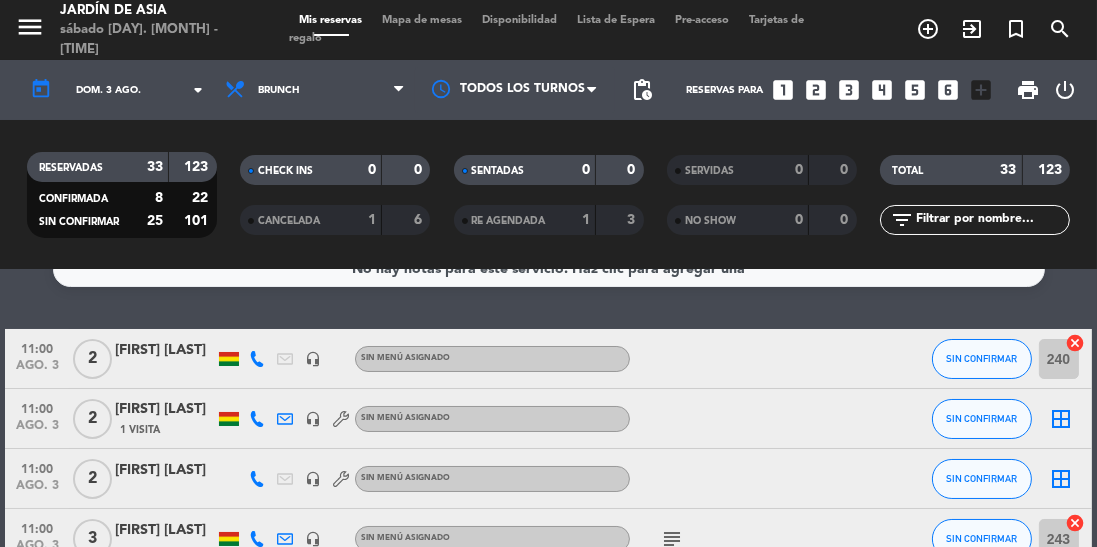 click 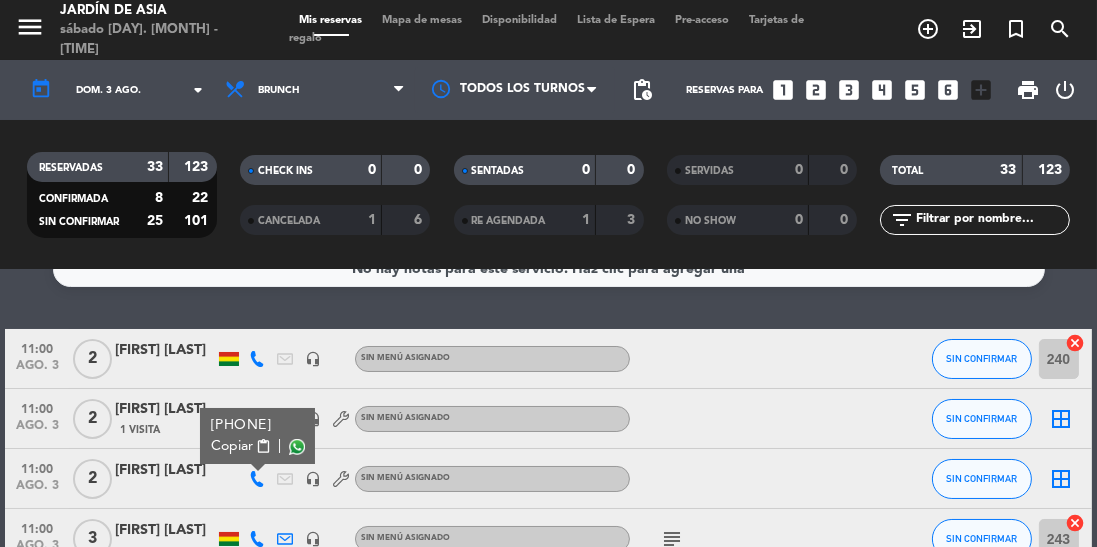 click 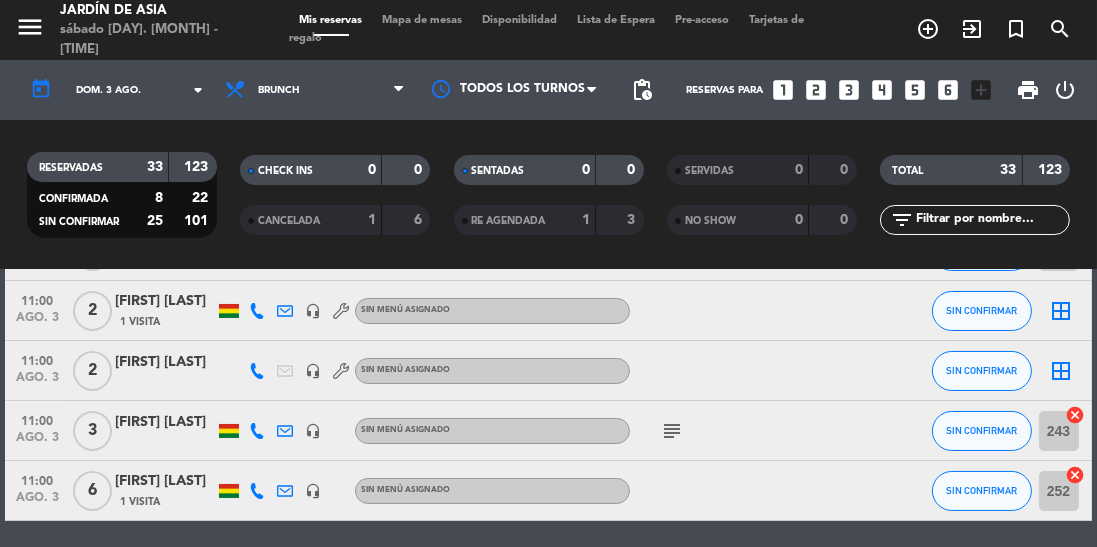scroll, scrollTop: 142, scrollLeft: 0, axis: vertical 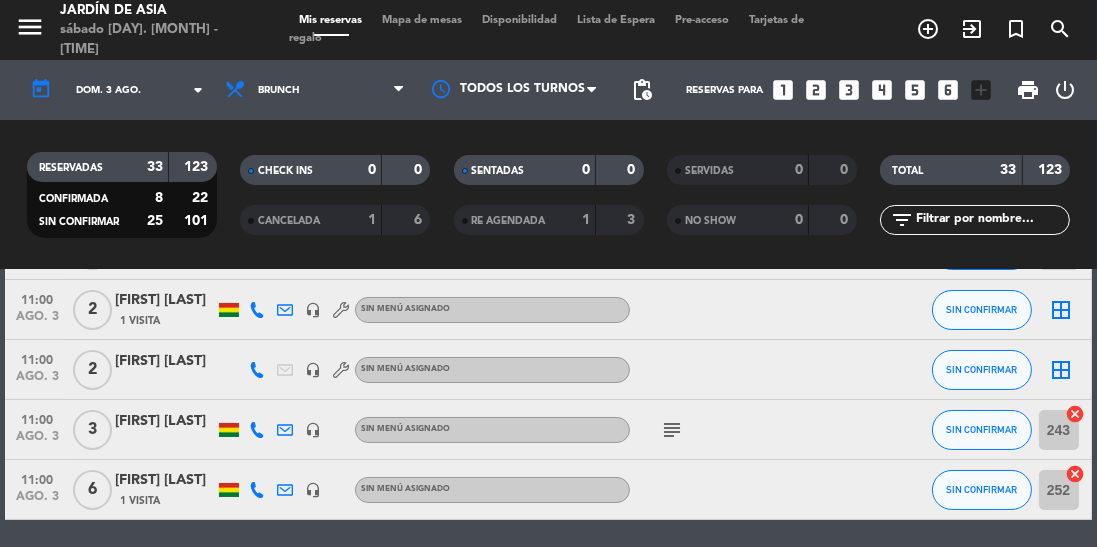 click on "dom. 3 ago." 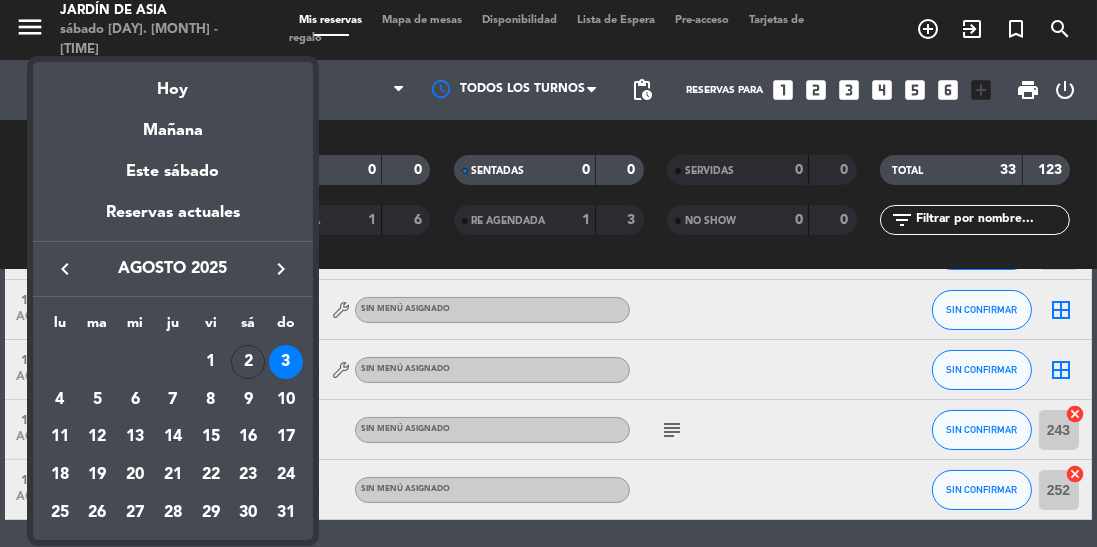 click on "6" at bounding box center [135, 400] 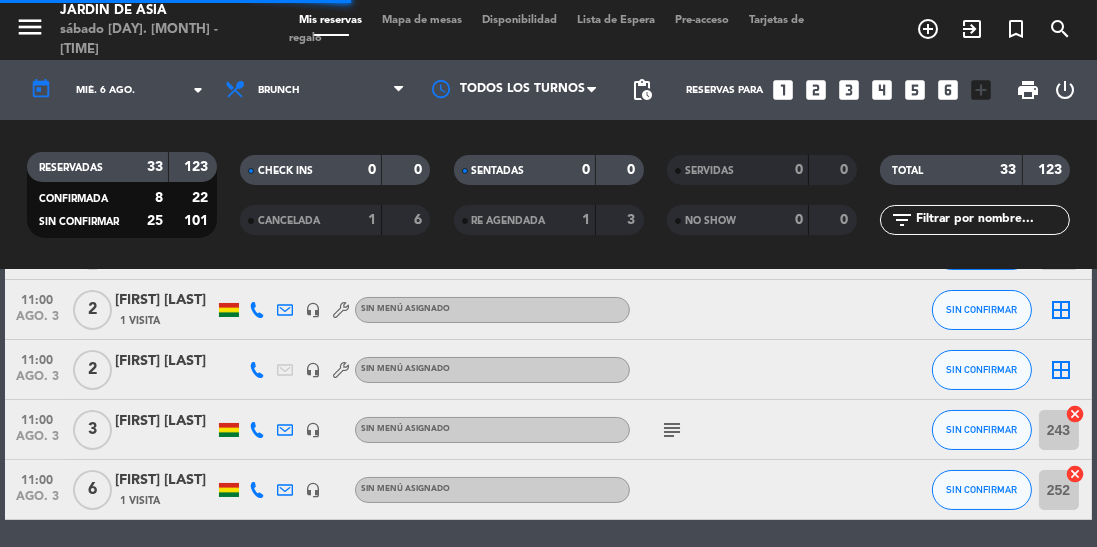 scroll, scrollTop: 0, scrollLeft: 0, axis: both 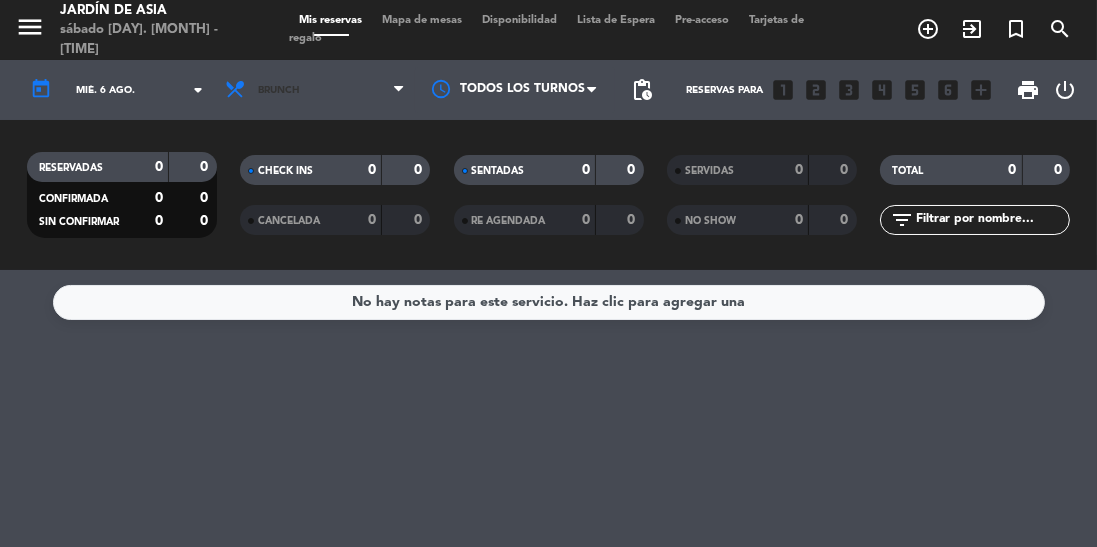 click on "Brunch" at bounding box center [315, 90] 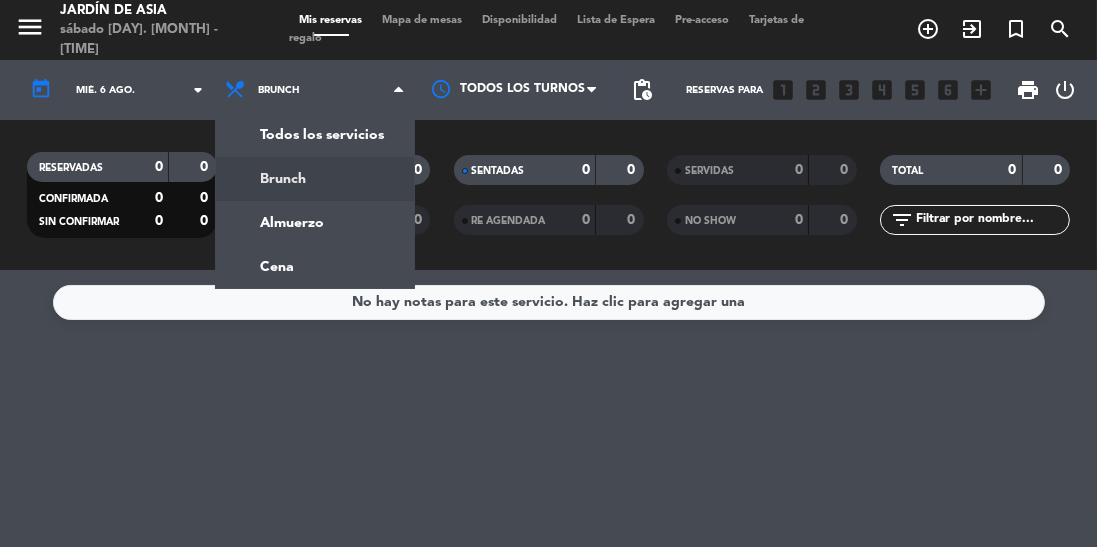 click on "menu  Jardín de Asia   sábado [DAY]. [MONTH] - [TIME]   Mis reservas   Mapa de mesas   Disponibilidad   Lista de Espera   Pre-acceso   Tarjetas de regalo  add_circle_outline exit_to_app turned_in_not search today    mié. [DAY] ago. arrow_drop_down  Todos los servicios  Brunch  Almuerzo  Cena  Brunch  Todos los servicios  Brunch  Almuerzo  Cena Todos los turnos pending_actions  Reservas para   looks_one   looks_two   looks_3   looks_4   looks_5   looks_6   add_box  print  power_settings_new   RESERVADAS   0   0   CONFIRMADA   0   0   SIN CONFIRMAR   0   0   CHECK INS   0   0   CANCELADA   0   0   SENTADAS   0   0   RE AGENDADA   0   0   SERVIDAS   0   0   NO SHOW   0   0   TOTAL   0   0  filter_list" 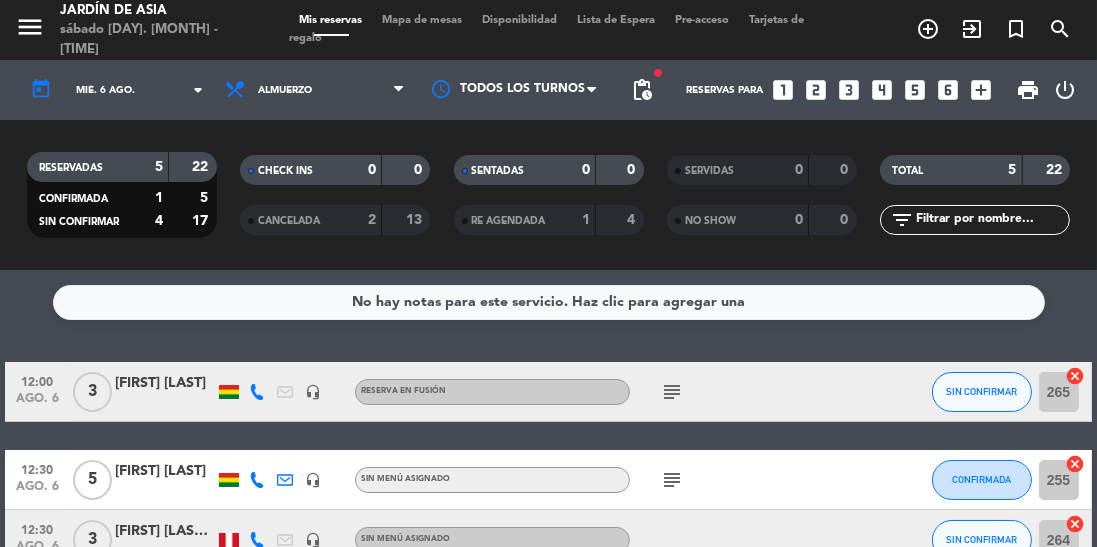 click on "subject" 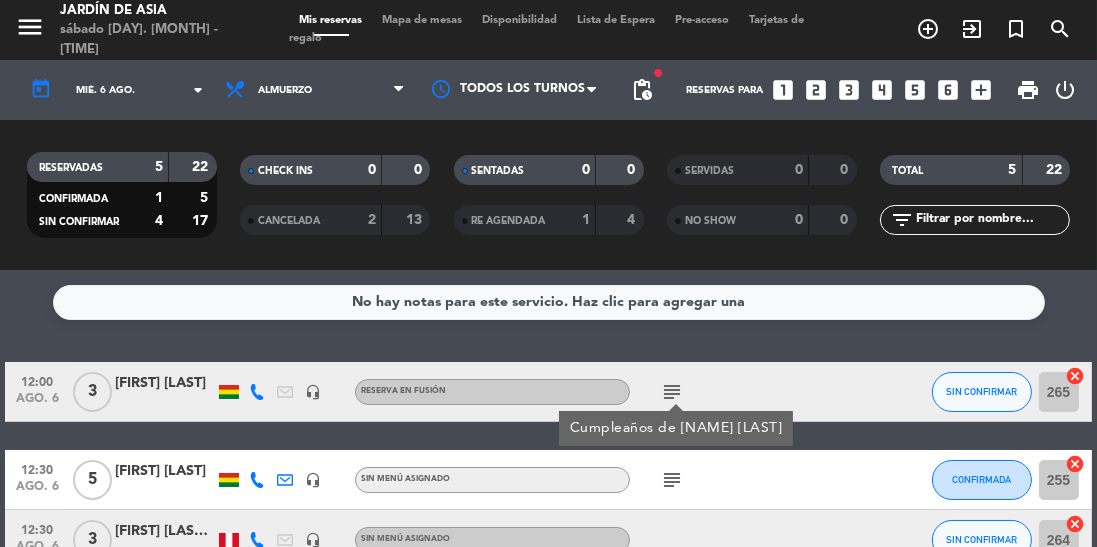 click on "subject" 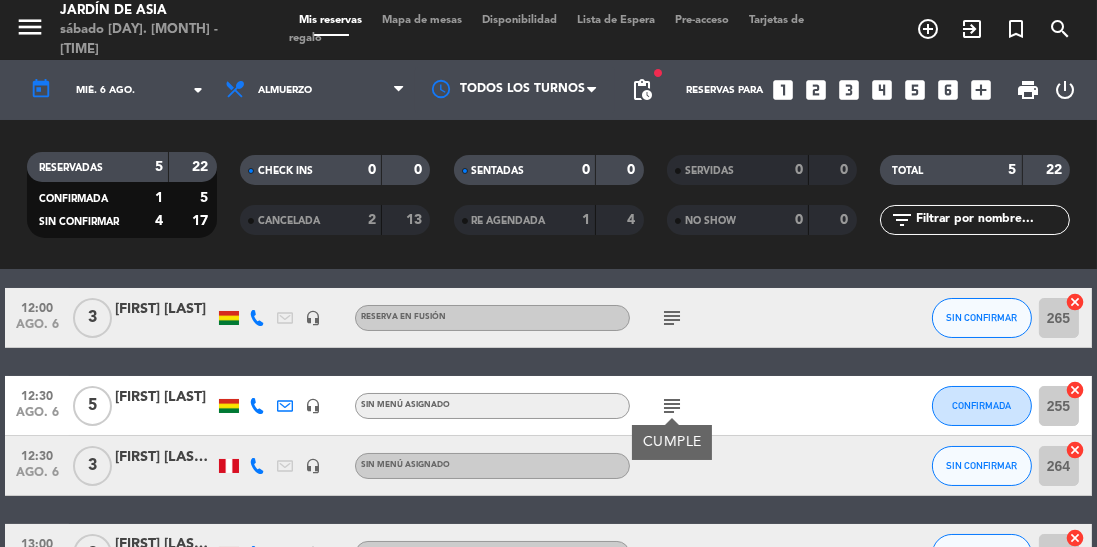 scroll, scrollTop: 0, scrollLeft: 0, axis: both 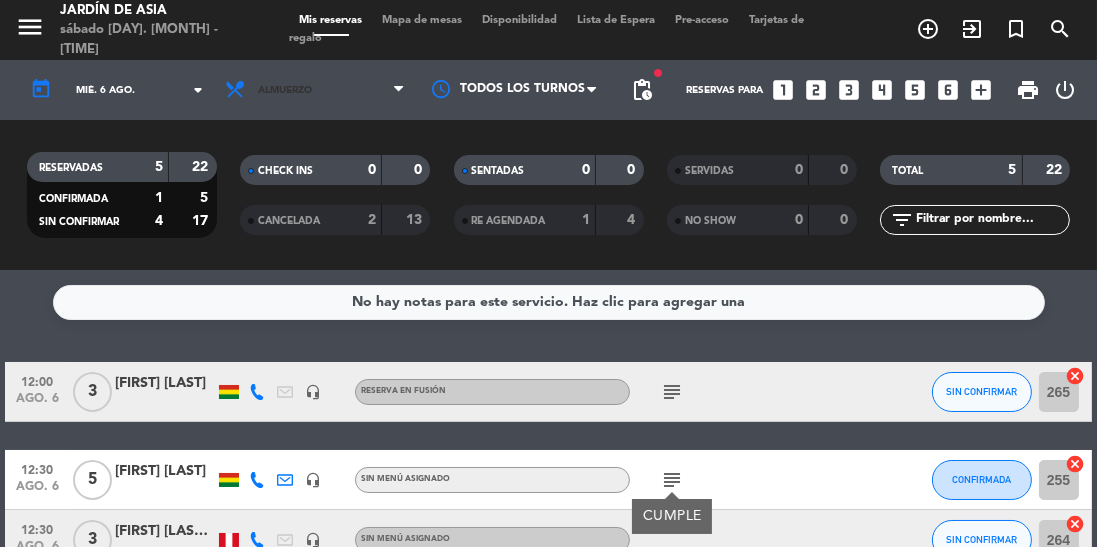 click on "Almuerzo" at bounding box center [315, 90] 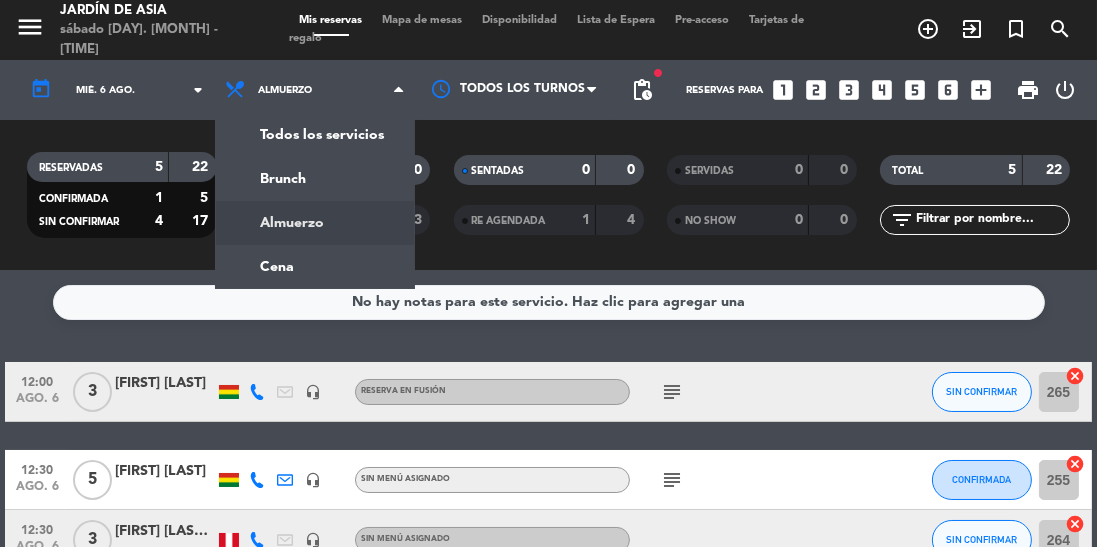 click on "menu  Jardín de Asia   sábado [DAY]. [MONTH] - [TIME]   Mis reservas   Mapa de mesas   Disponibilidad   Lista de Espera   Pre-acceso   Tarjetas de regalo  add_circle_outline exit_to_app turned_in_not search today    mié. [DAY] ago. arrow_drop_down  Todos los servicios  Brunch  Almuerzo  Cena  Almuerzo  Todos los servicios  Brunch  Almuerzo  Cena Todos los turnos fiber_manual_record pending_actions  Reservas para   looks_one   looks_two   looks_3   looks_4   looks_5   looks_6   add_box  print  power_settings_new   RESERVADAS   5   22   CONFIRMADA   1   5   SIN CONFIRMAR   4   17   CHECK INS   0   0   CANCELADA   2   13   SENTADAS   0   0   RE AGENDADA   1   4   SERVIDAS   0   0   NO SHOW   0   0   TOTAL   5   22  filter_list" 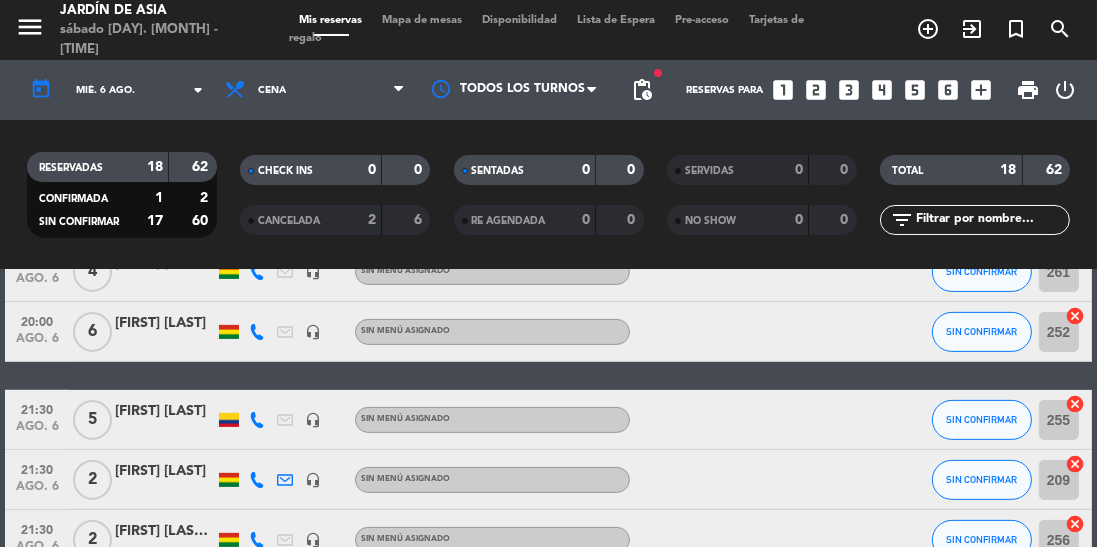 scroll, scrollTop: 954, scrollLeft: 0, axis: vertical 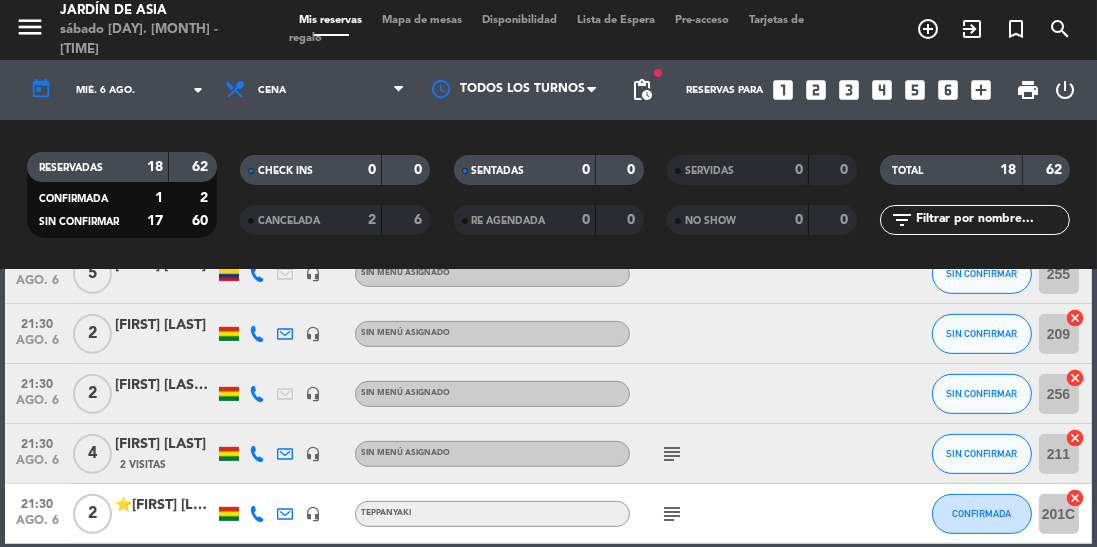 click on "mié. 6 ago." 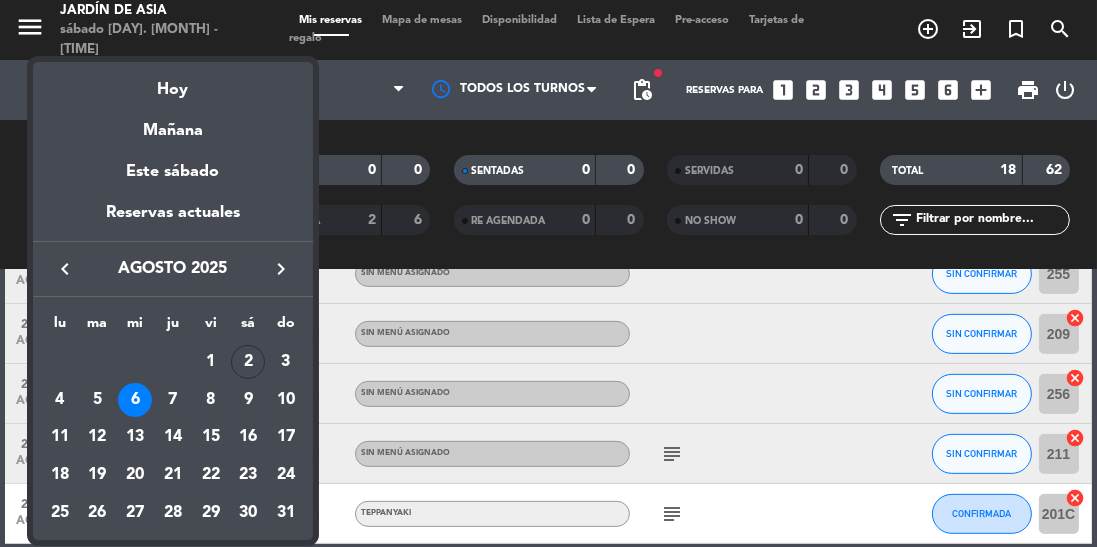click on "7" at bounding box center [173, 400] 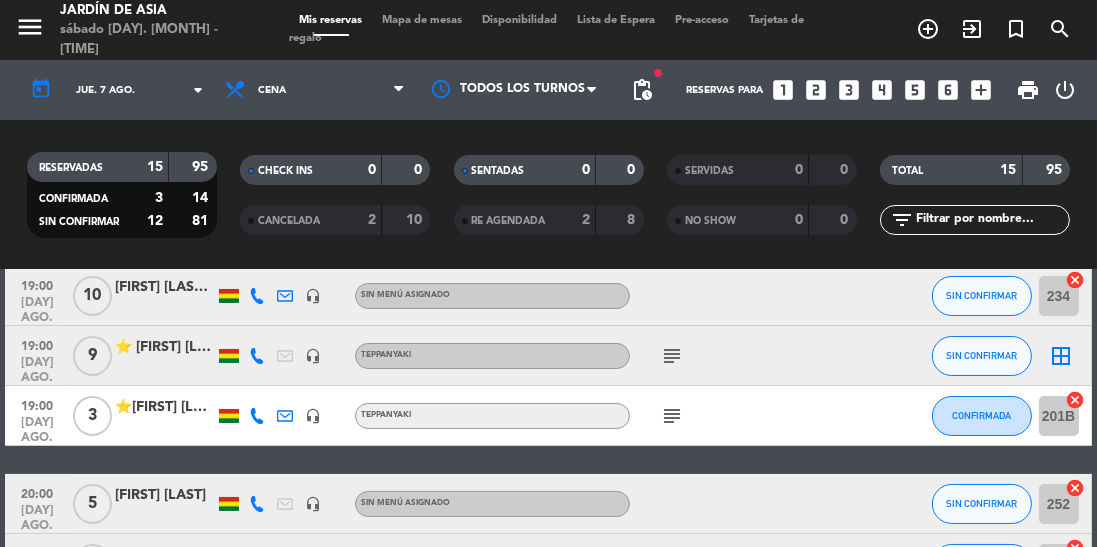 scroll, scrollTop: 0, scrollLeft: 0, axis: both 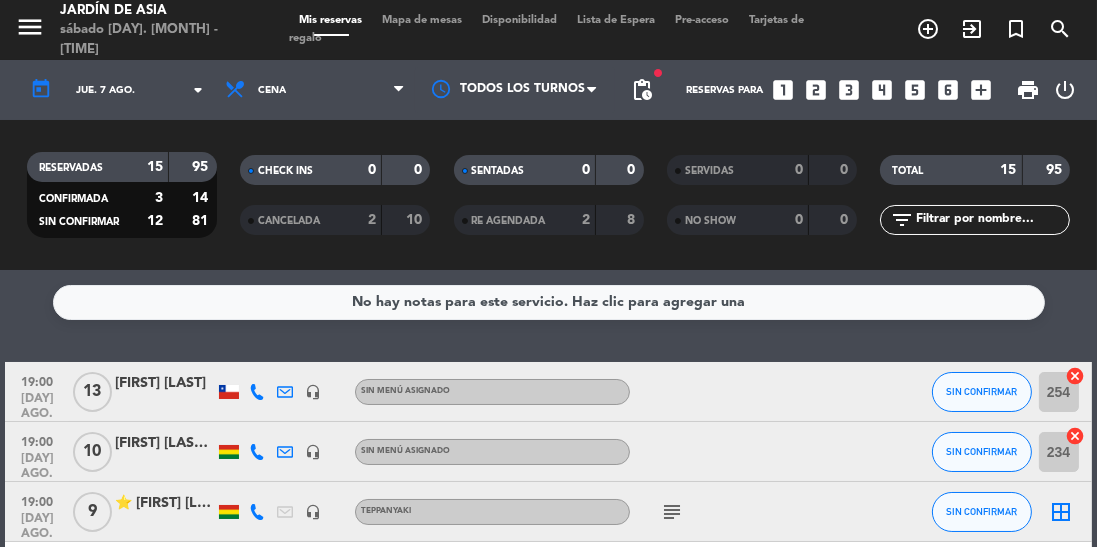 click on "subject" 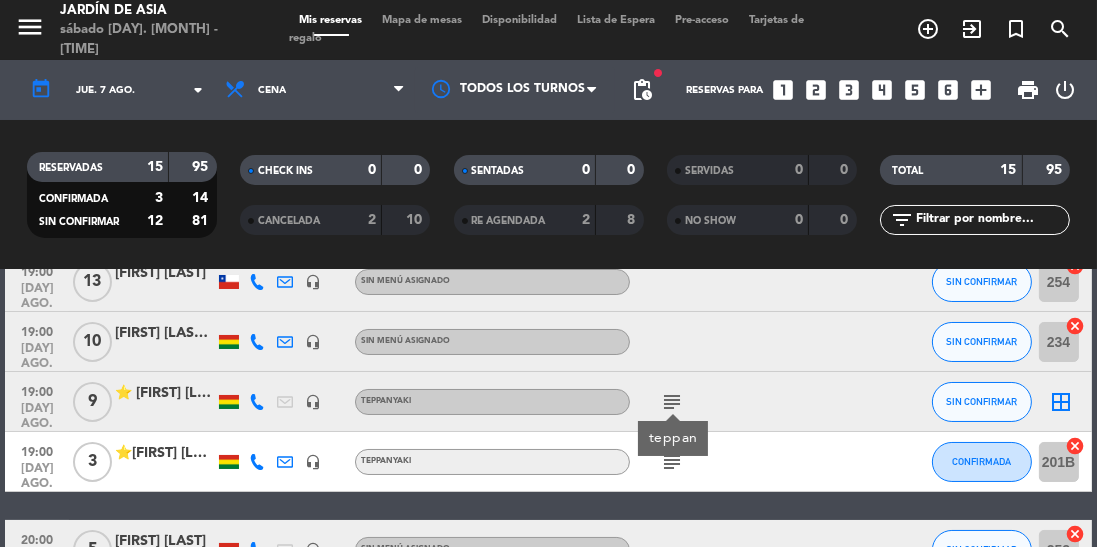 scroll, scrollTop: 109, scrollLeft: 0, axis: vertical 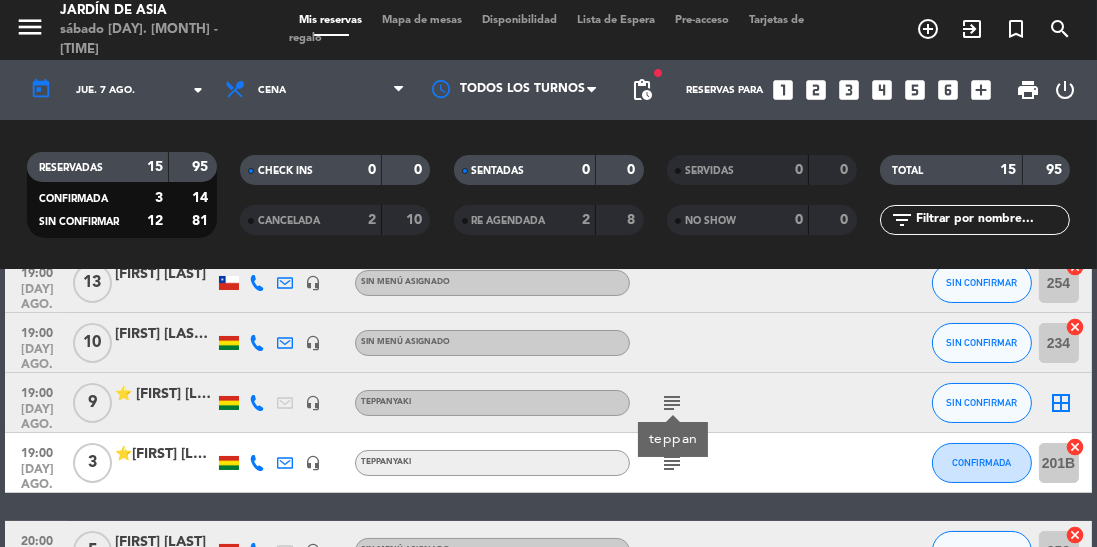 click on "subject  teppan" 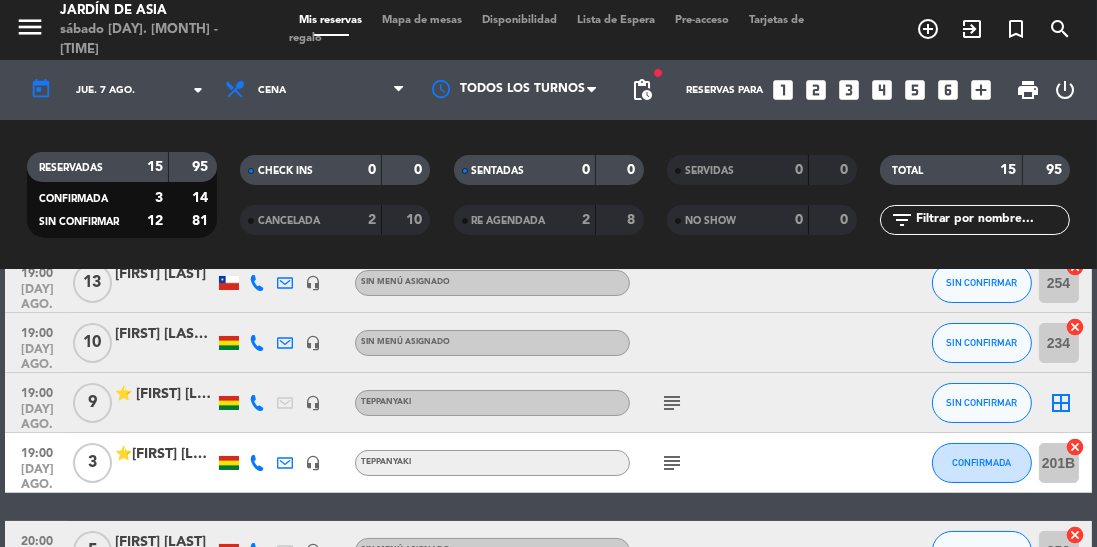 click 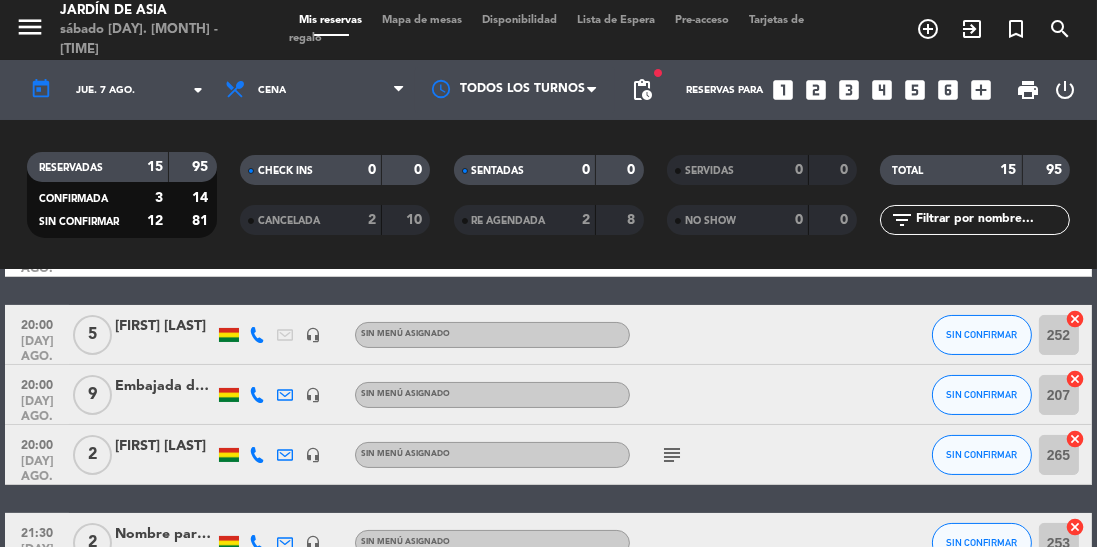 scroll, scrollTop: 0, scrollLeft: 0, axis: both 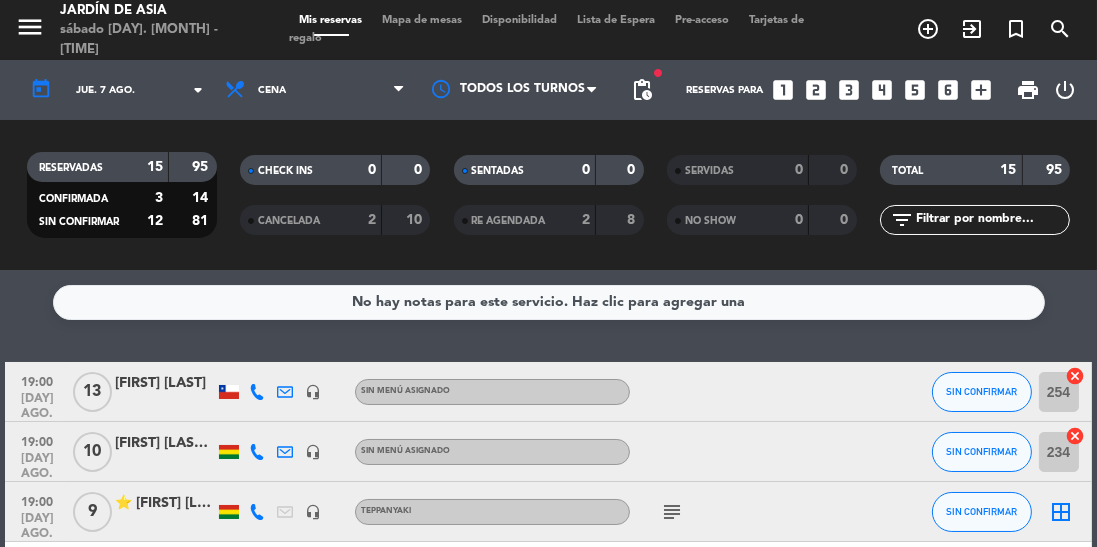 click on "subject" 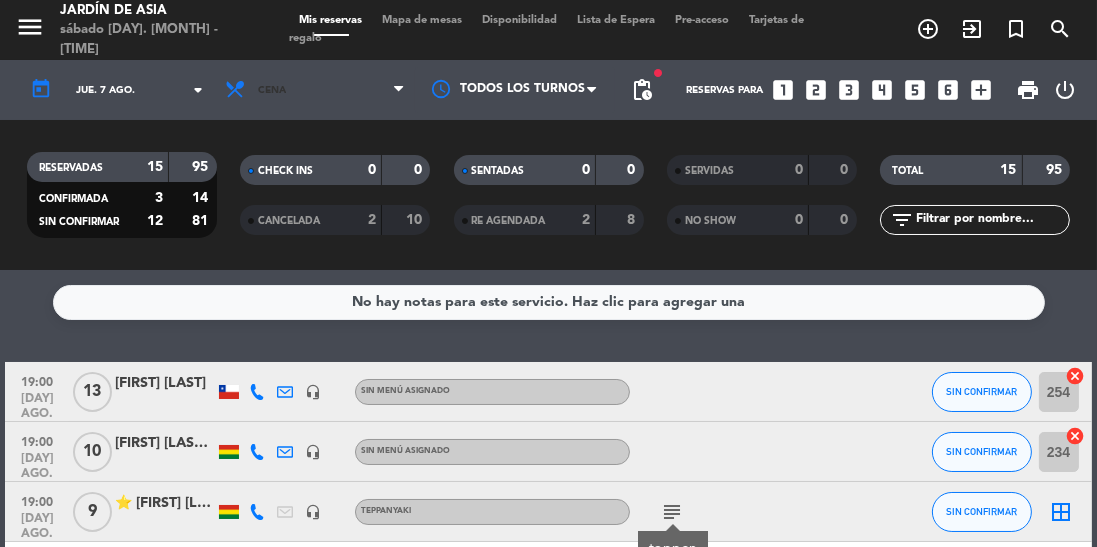 click on "Cena" at bounding box center [315, 90] 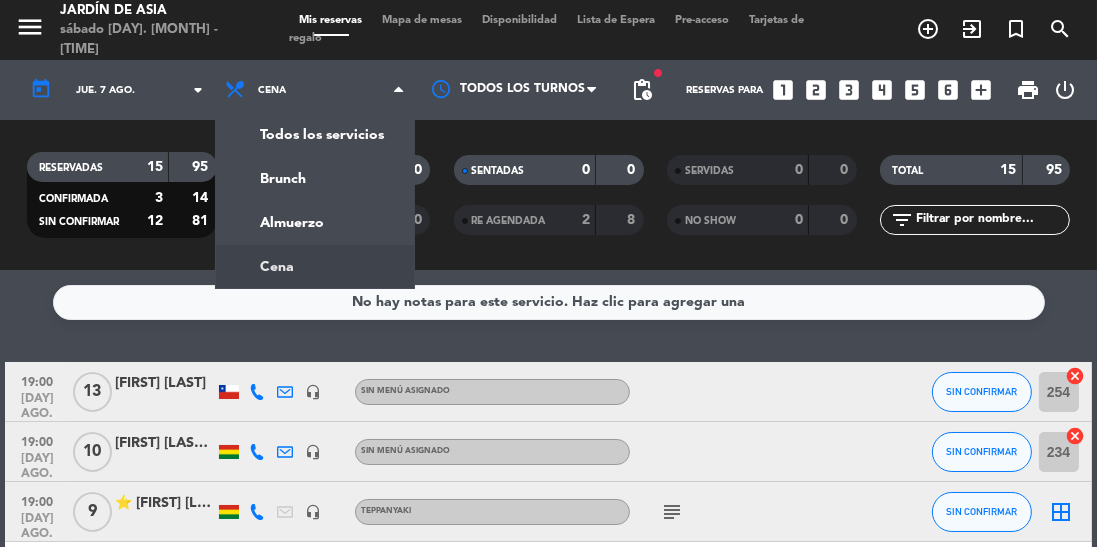 click on "jue. 7 ago." 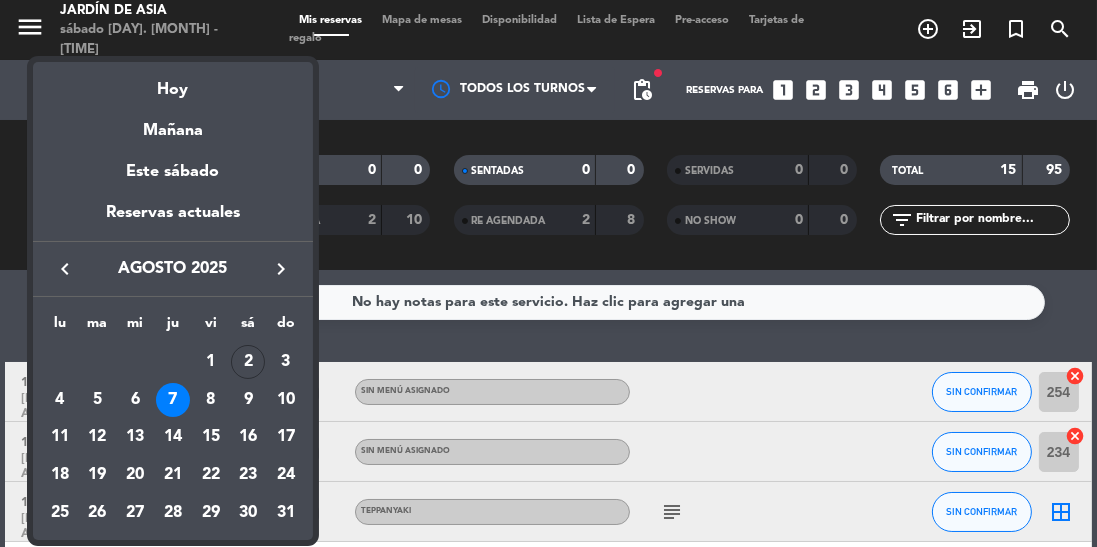 click on "6" at bounding box center [135, 400] 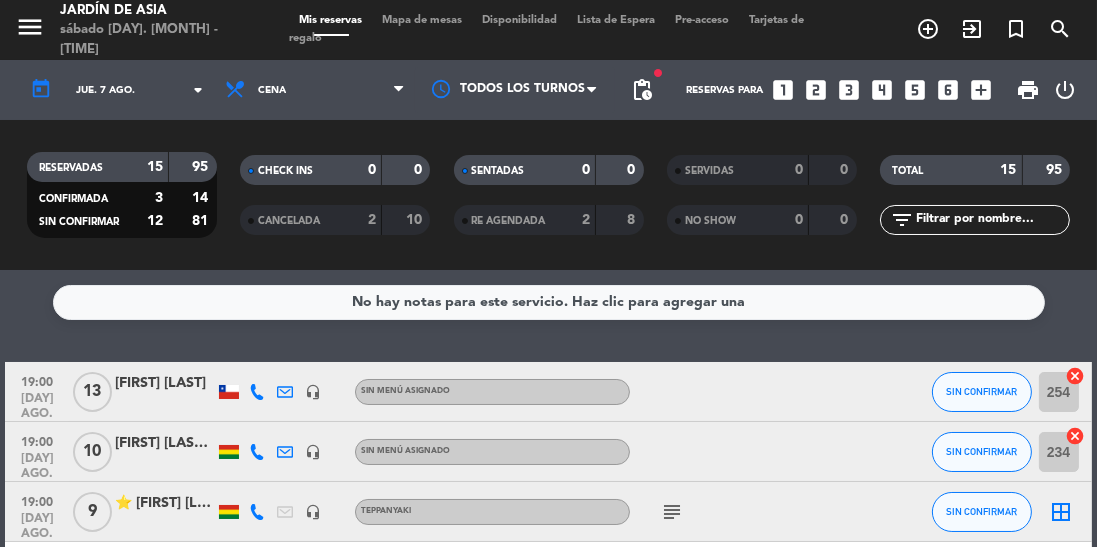 type on "mié. 6 ago." 